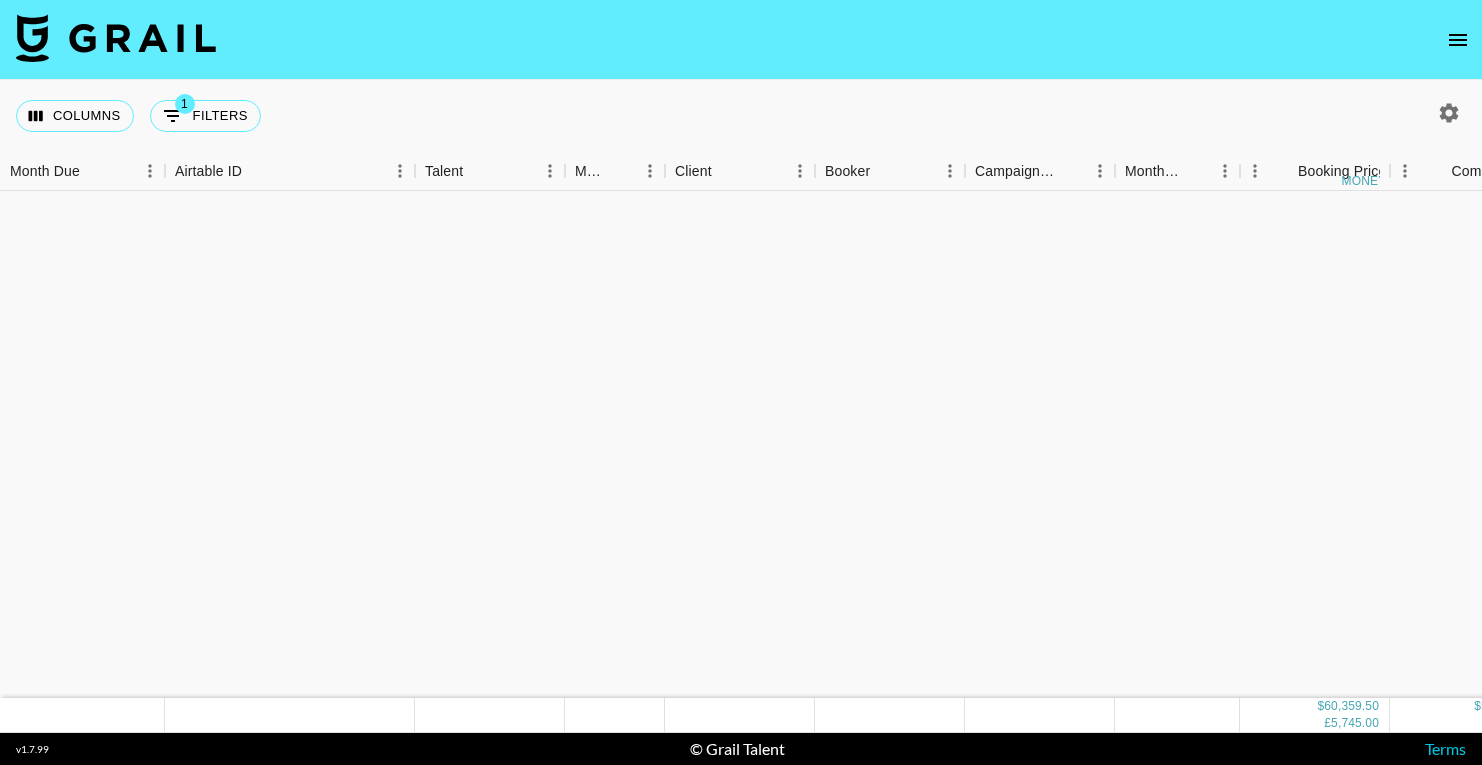 scroll, scrollTop: 0, scrollLeft: 0, axis: both 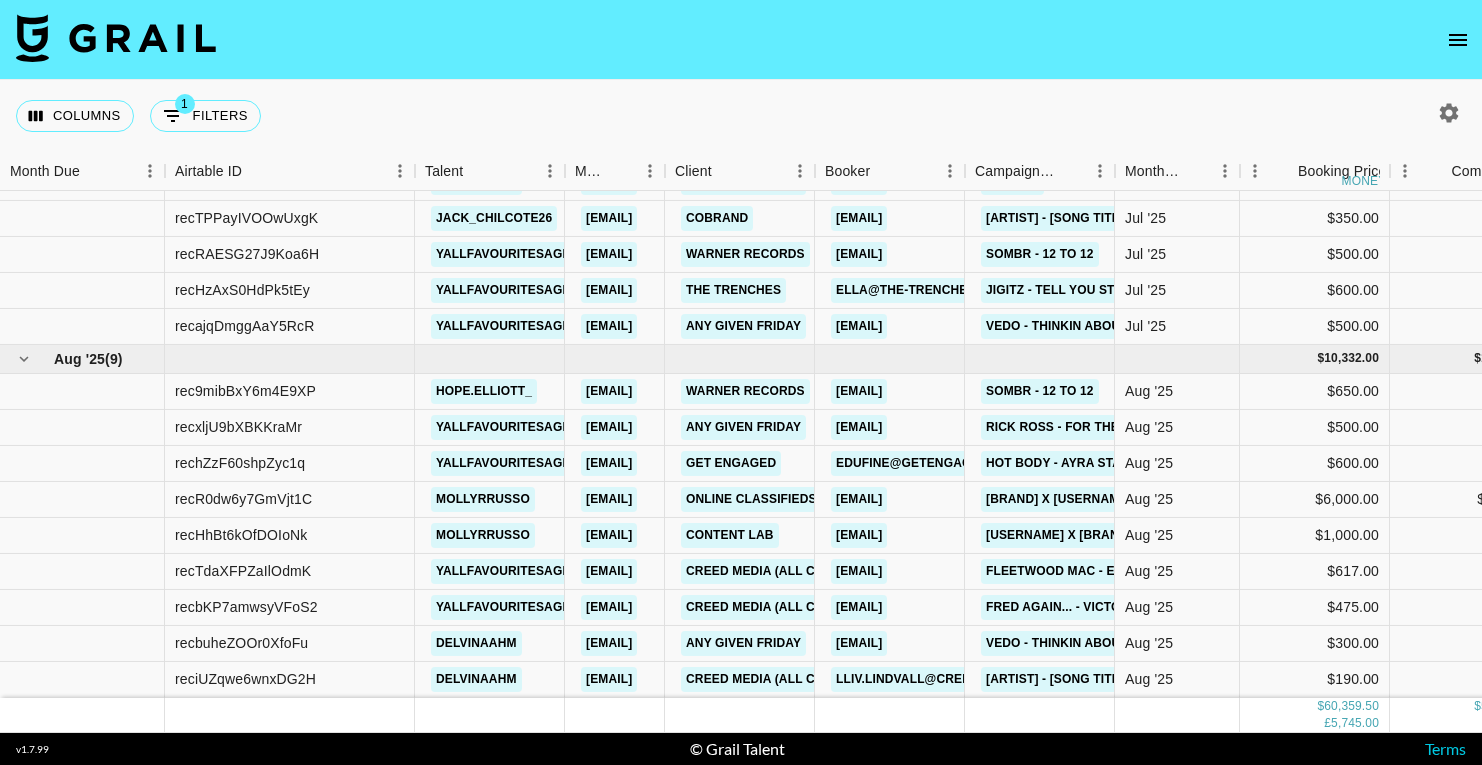 click 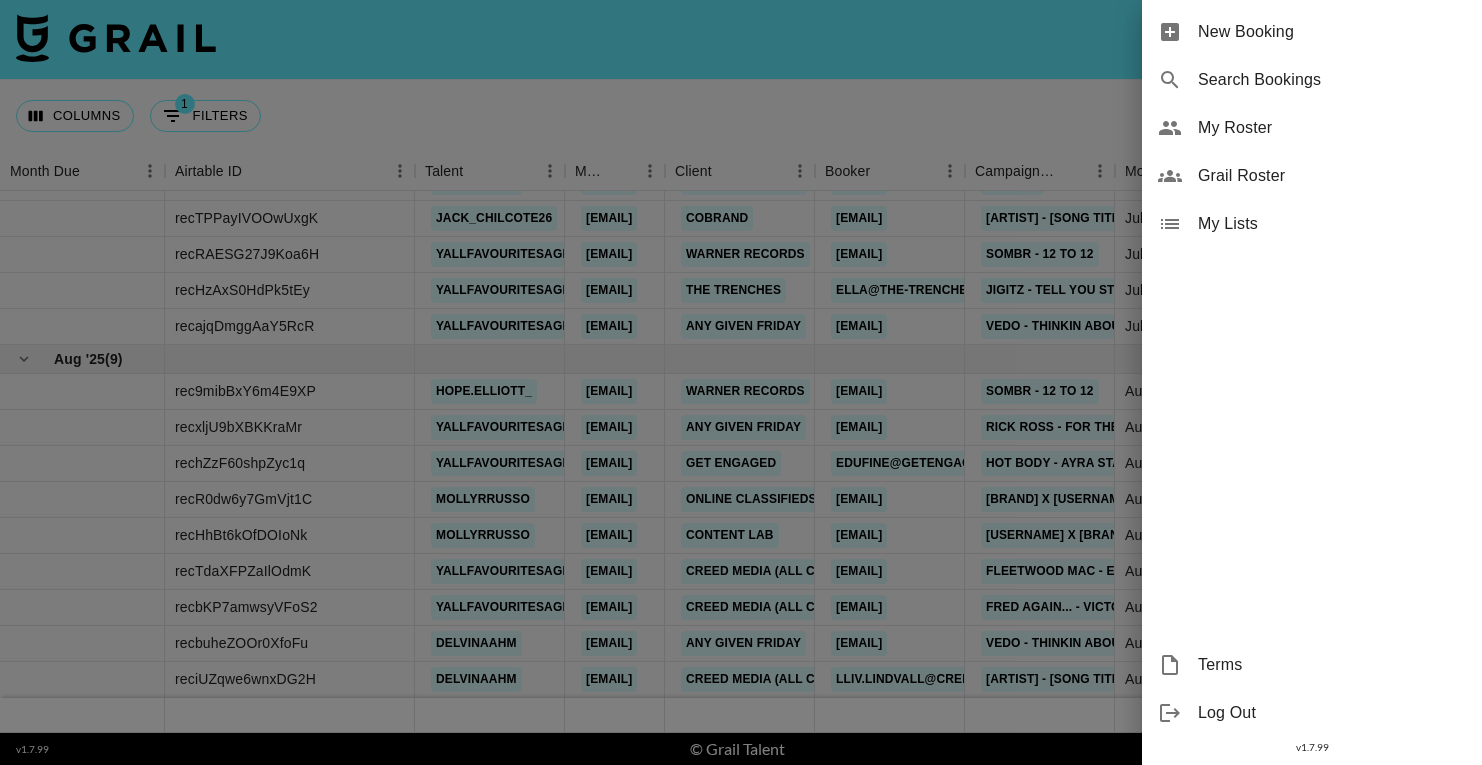 click on "My Roster" at bounding box center (1332, 128) 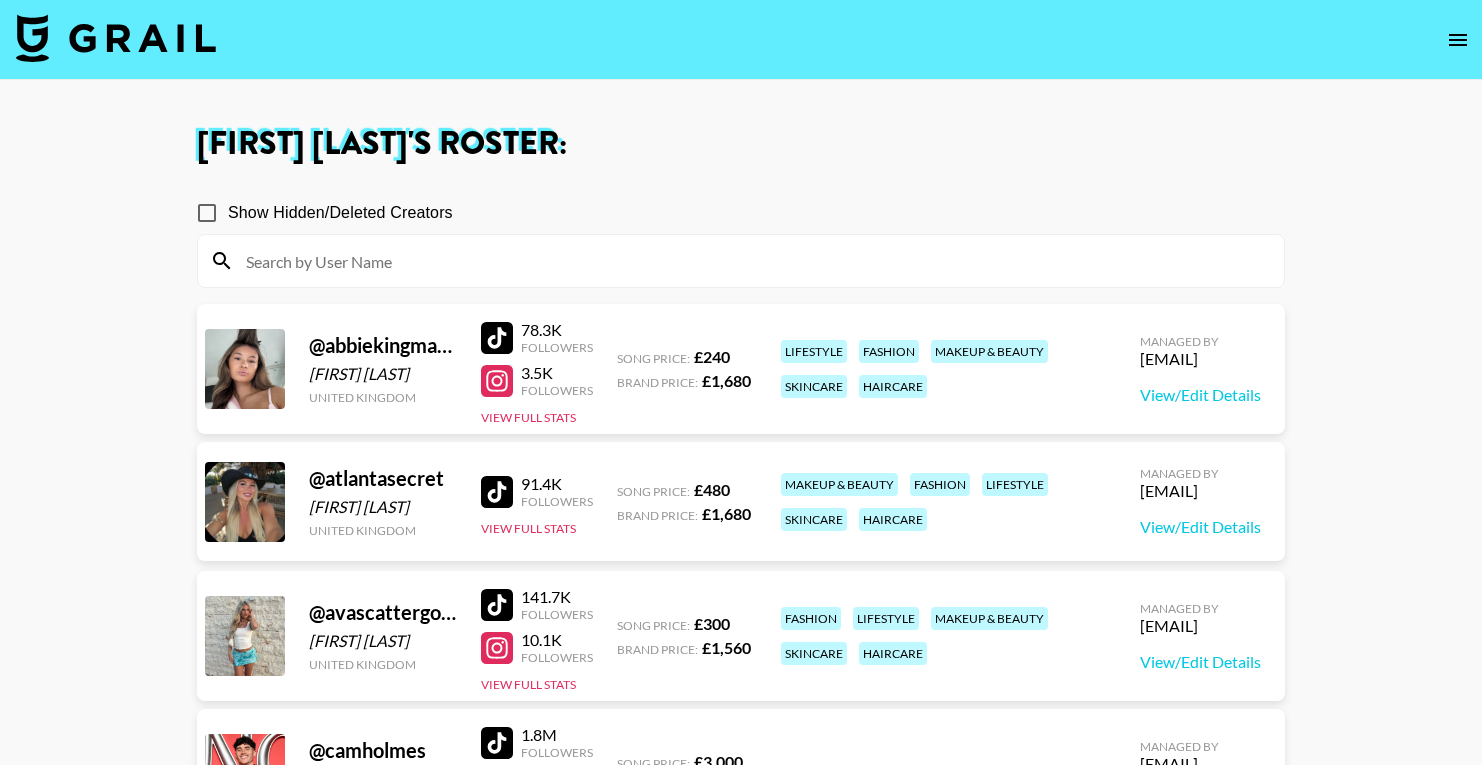 click at bounding box center (741, 261) 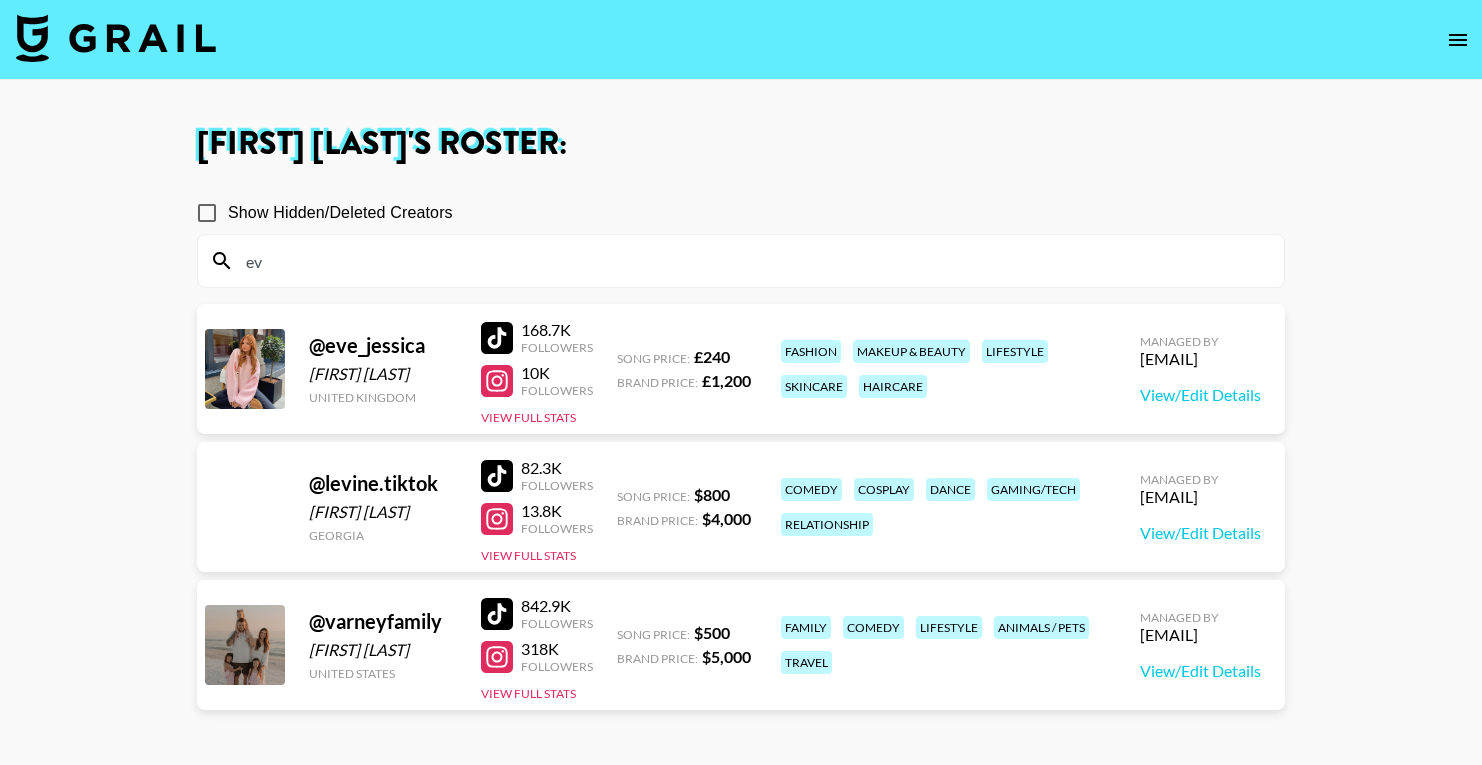type on "e" 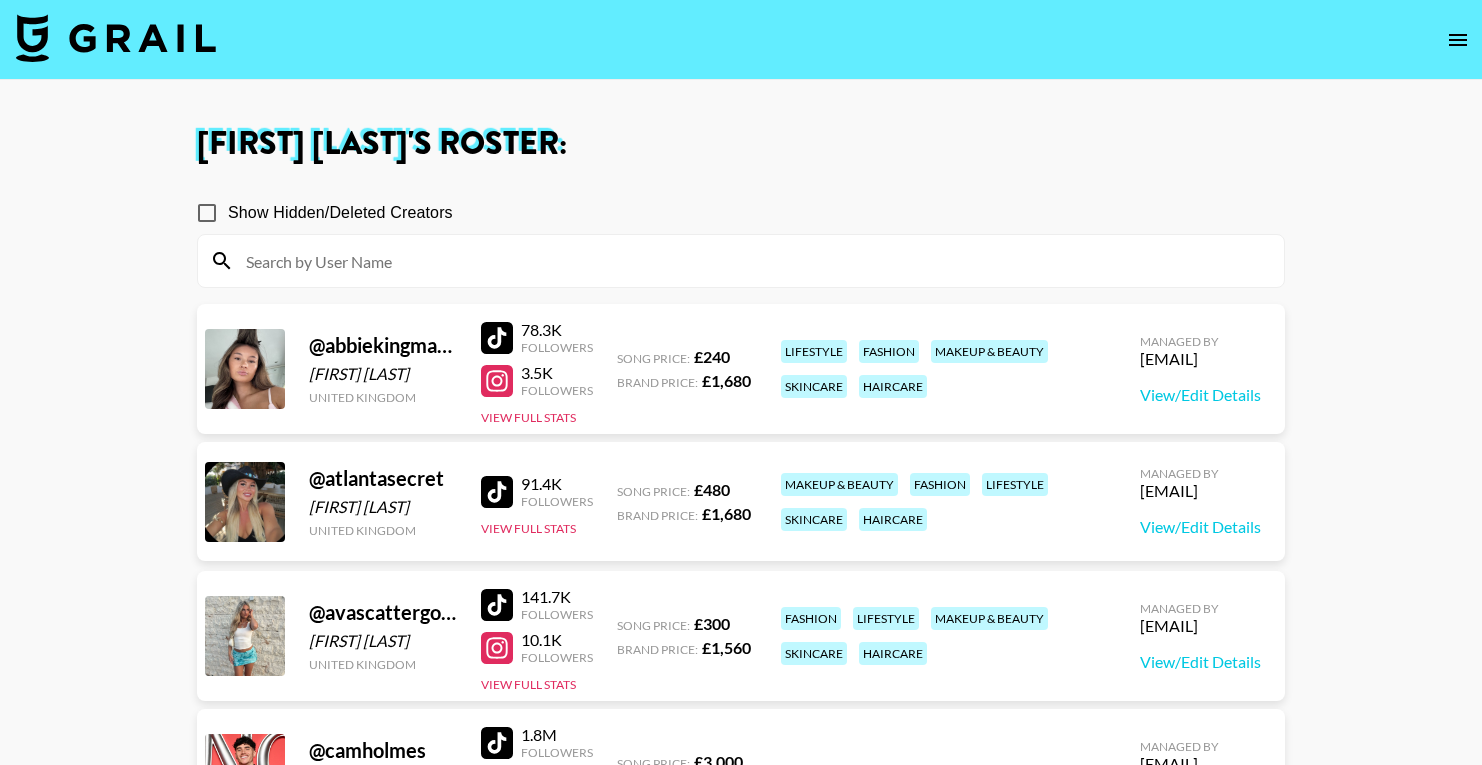 click on "Jessie Denning 's Roster: Show Hidden/Deleted Creators @ abbiekingmann Abbie Kingman United Kingdom 78.3K Followers 3.5K Followers View Full Stats Song Price: £ 240 Brand Price: £ 1,680 lifestyle fashion makeup & beauty skincare haircare Managed By jessie.denning@grail-talent.com View/Edit Details @ atlantasecret Atlanta Daley United Kingdom 91.4K Followers View Full Stats Song Price: £ 480 Brand Price: £ 1,680 makeup & beauty fashion lifestyle skincare haircare Managed By jessie.denning@grail-talent.com View/Edit Details @ avascattergood Ava Scattergood United Kingdom 141.7K Followers 10.1K Followers View Full Stats Song Price: £ 300 Brand Price: £ 1,560 fashion lifestyle makeup & beauty skincare haircare Managed By jessie.denning@grail-talent.com View/Edit Details @ camholmes Cameron Holmes United Kingdom 1.8M Followers 1.4M Followers View Full Stats Song Price: £ 3,000 Brand Price: £ 20,000 Managed By jessie.denning@grail-talent.com View/Edit Details @ chelsearonniemurphy Chelsea Murphy 336.8K 3.6K" at bounding box center (741, 3800) 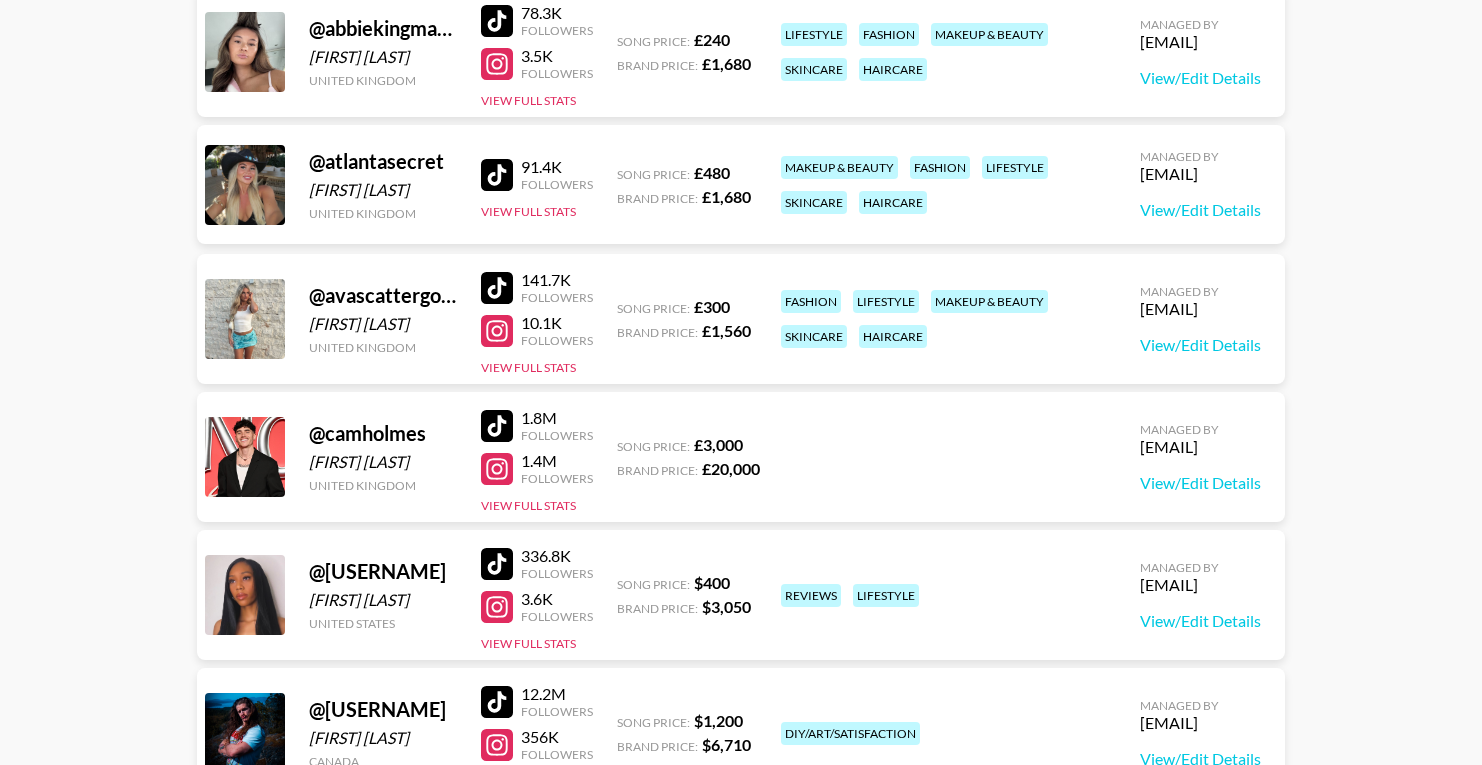 scroll, scrollTop: 0, scrollLeft: 0, axis: both 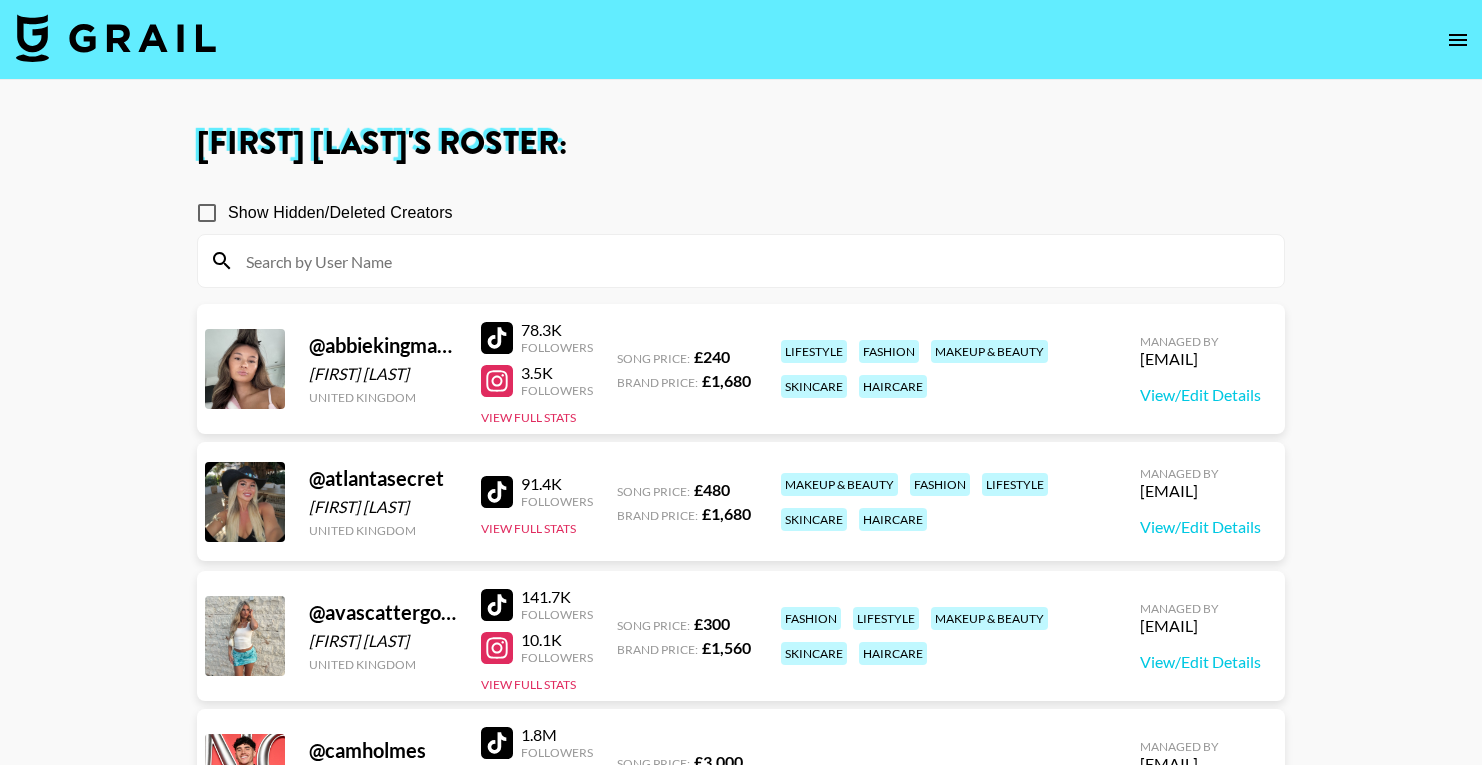 click at bounding box center [753, 261] 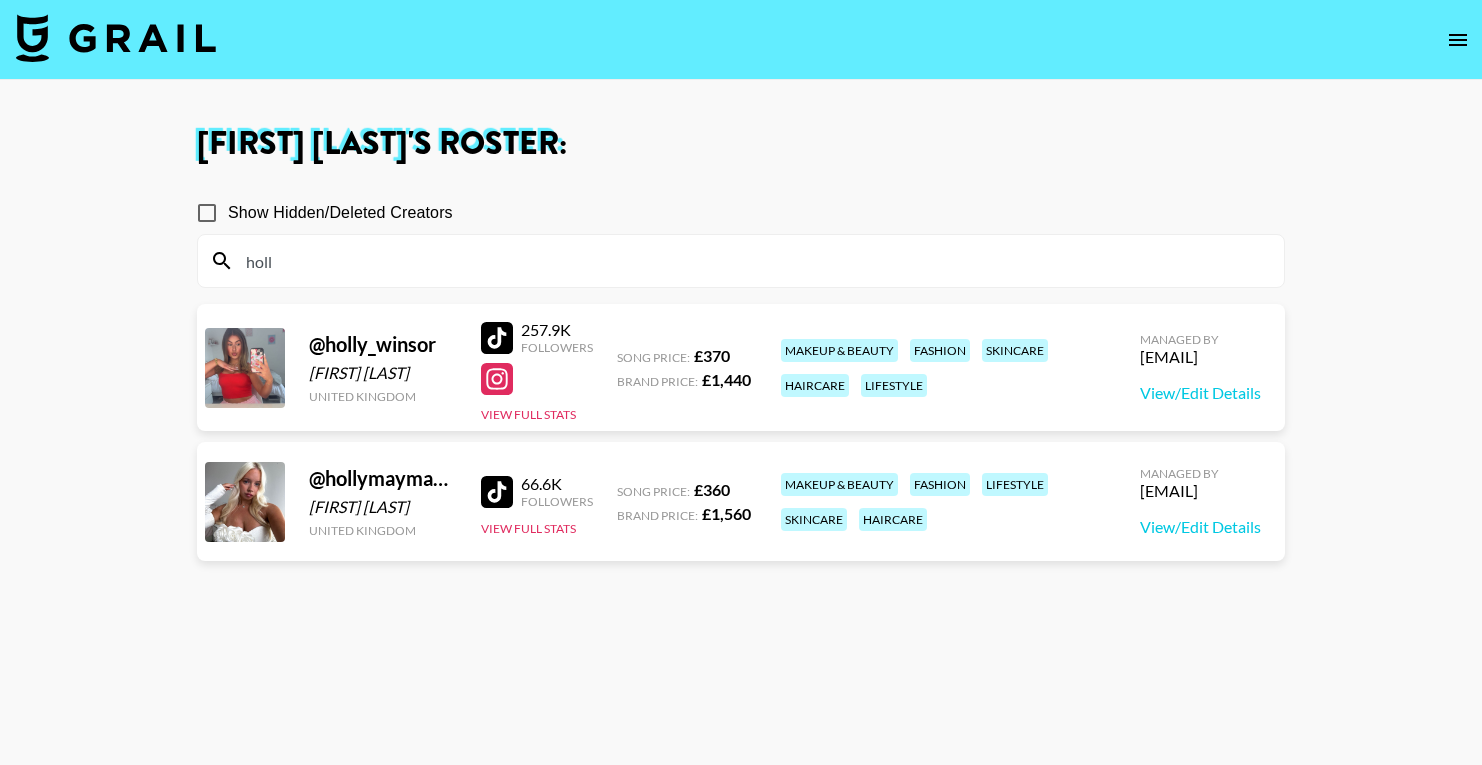click on "Show Hidden/Deleted Creators holl @ holly_winsor Holly Winsor United Kingdom 257.9K Followers View Full Stats Song Price: £ 370 Brand Price: £ 1,440 makeup & beauty fashion skincare haircare lifestyle Managed By jessie.denning@grail-talent.com View/Edit Details @ hollymaymaning Holly May United Kingdom 66.6K Followers View Full Stats Song Price: £ 360 Brand Price: £ 1,560 makeup & beauty fashion lifestyle skincare haircare Managed By jessie.denning@grail-talent.com View/Edit Details" at bounding box center [741, 478] 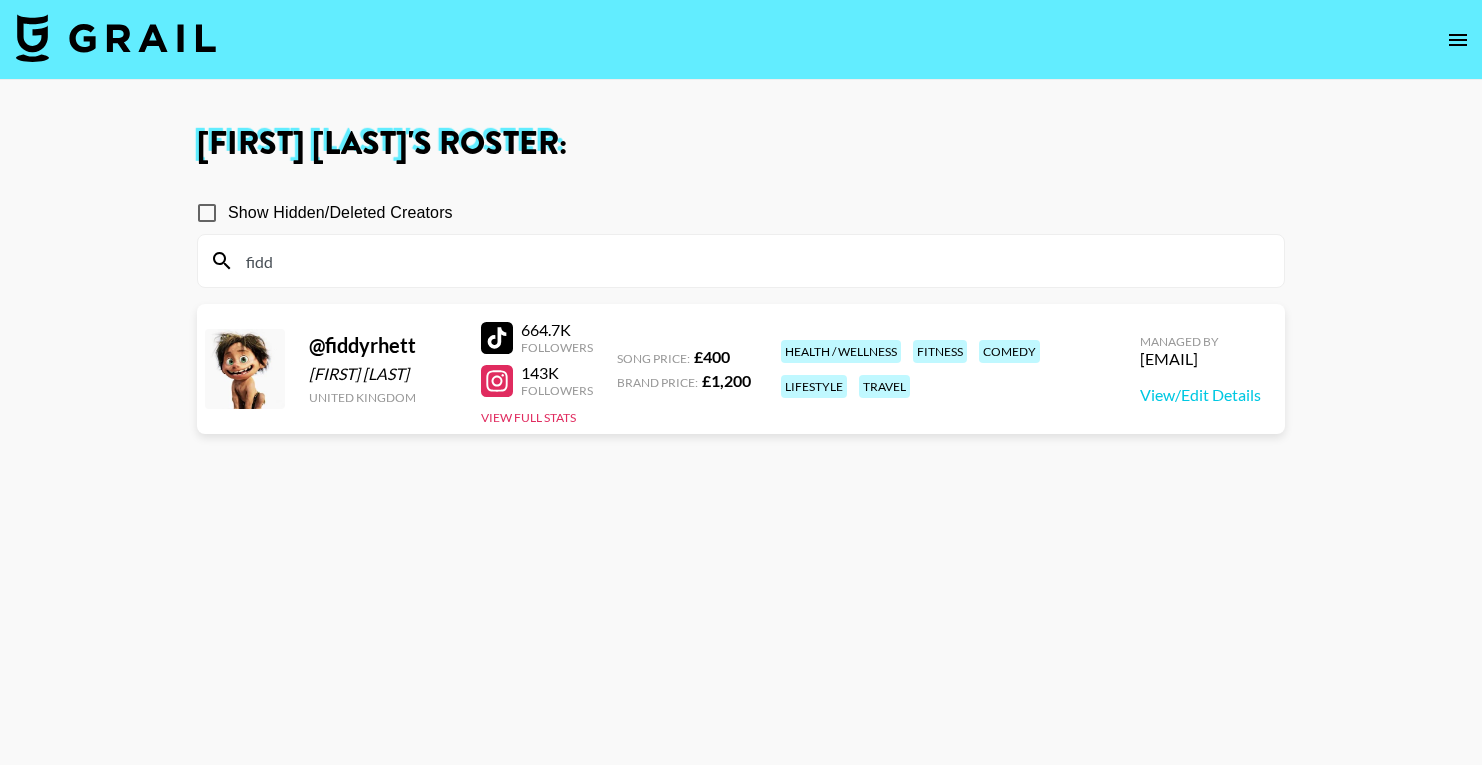 type on "fidd" 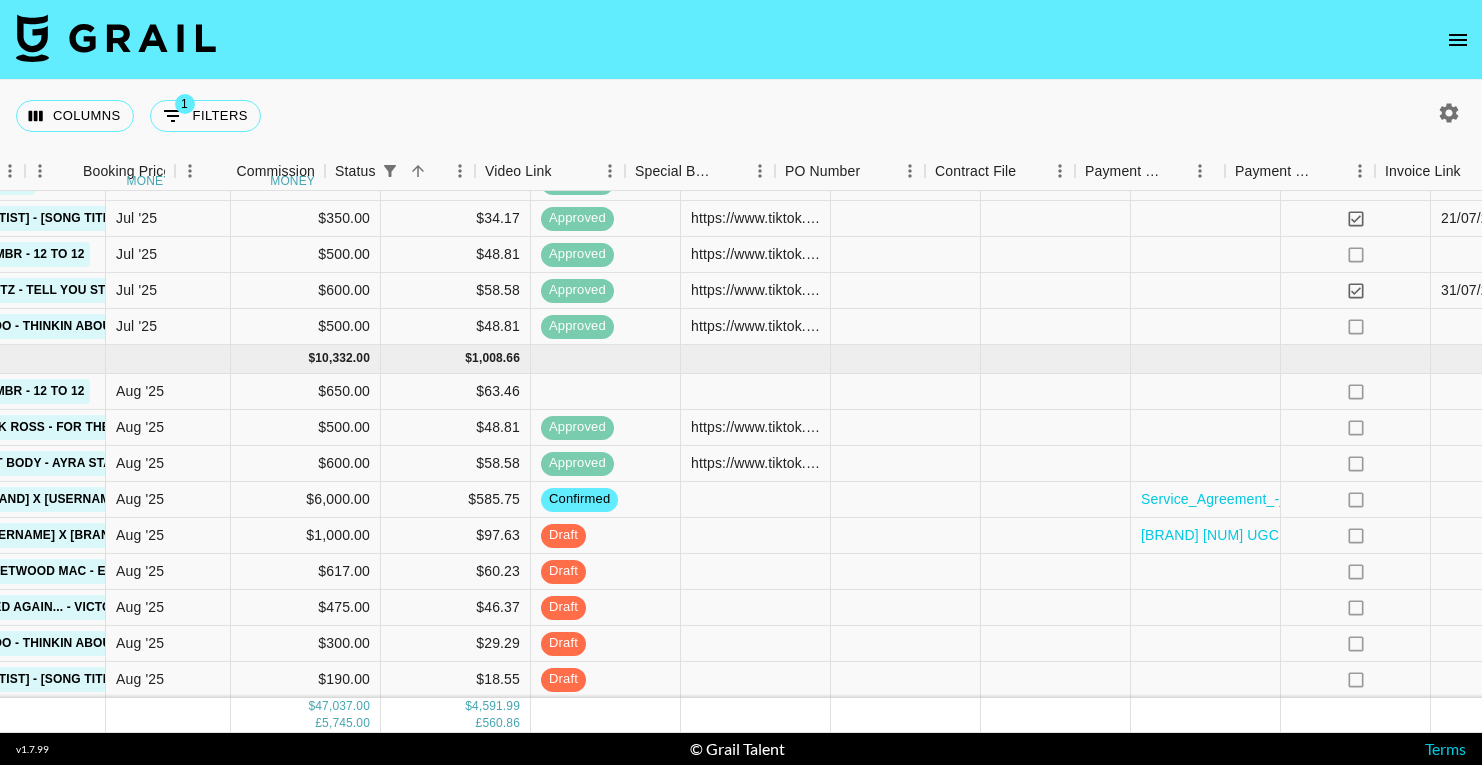 scroll, scrollTop: 1572, scrollLeft: 1338, axis: both 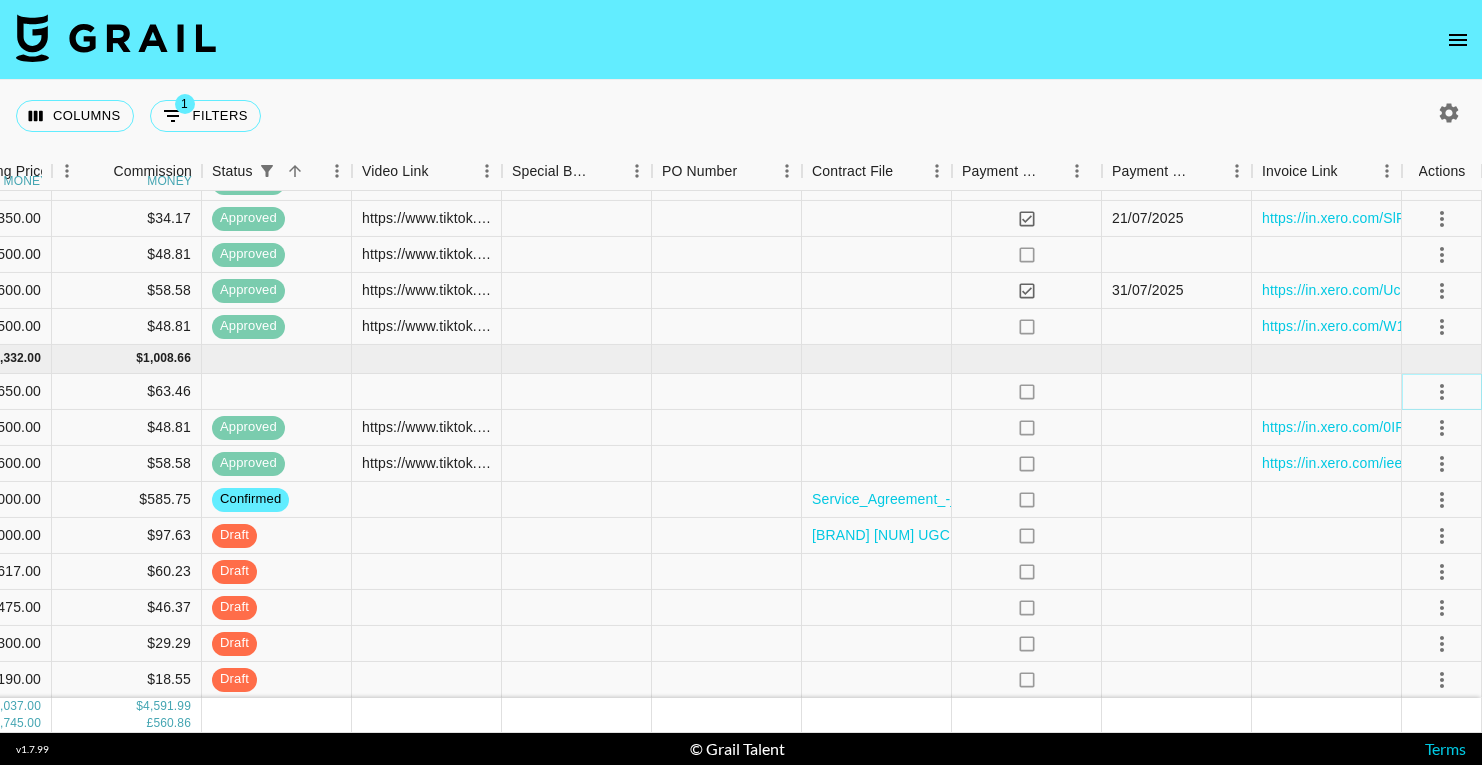 click 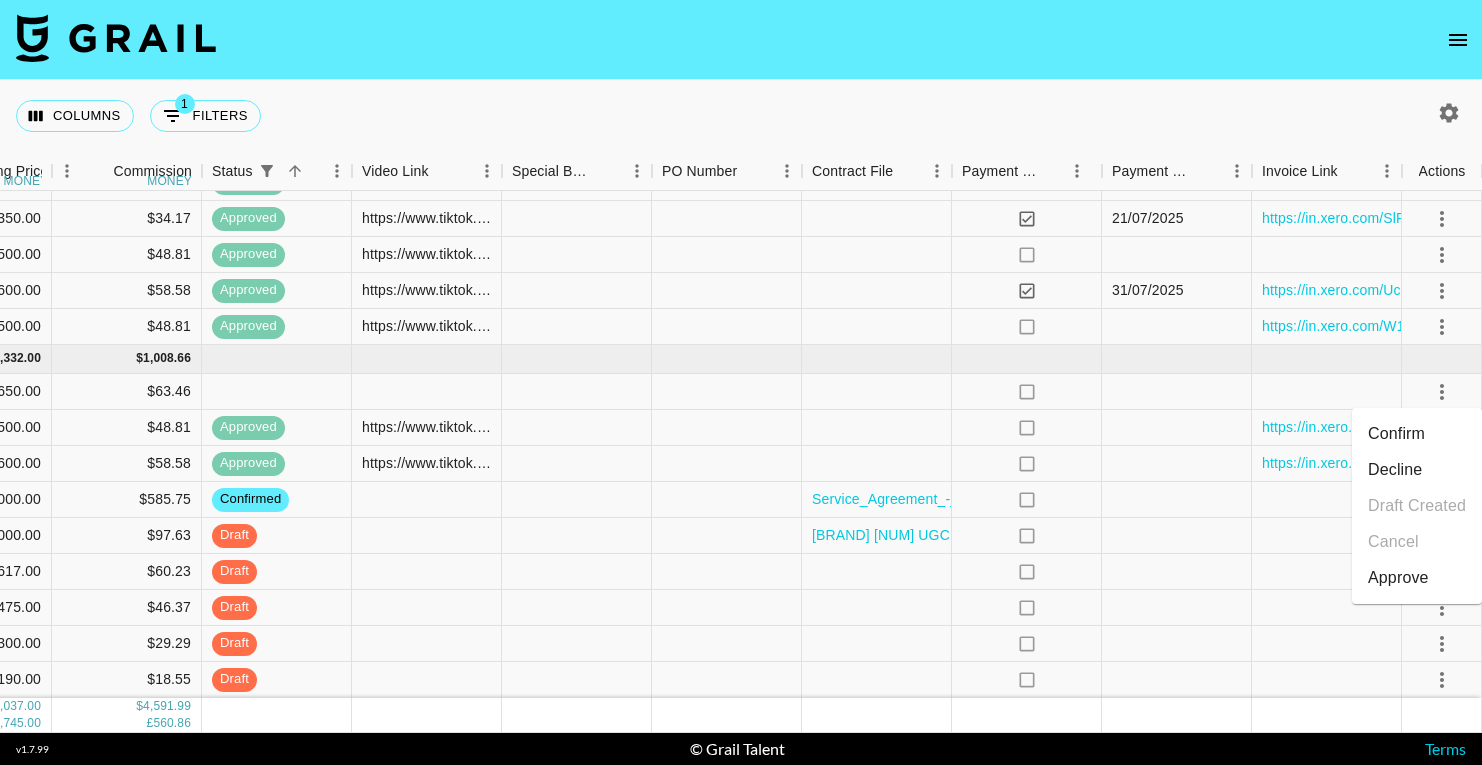 click on "Confirm" at bounding box center (1417, 434) 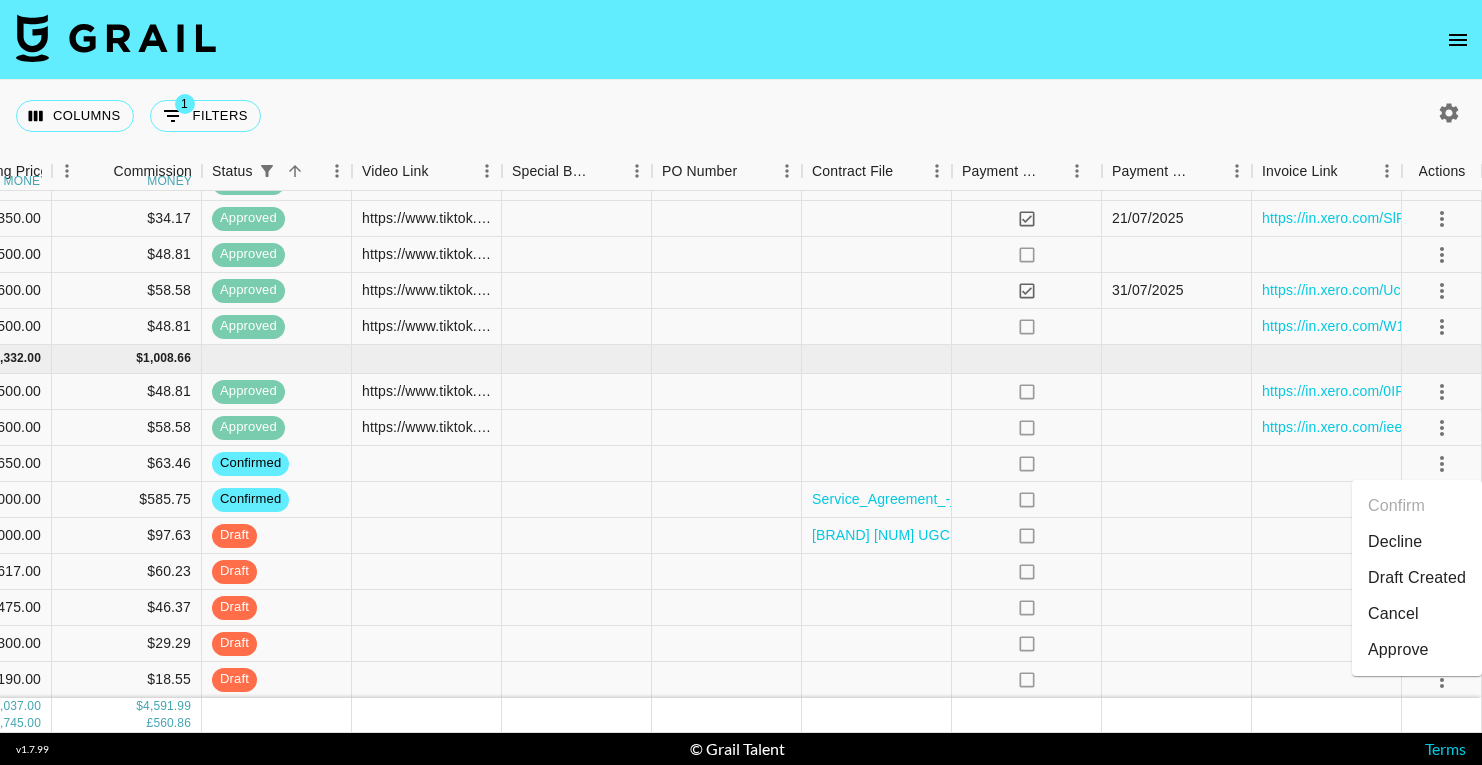 click on "Draft Created" at bounding box center [1417, 578] 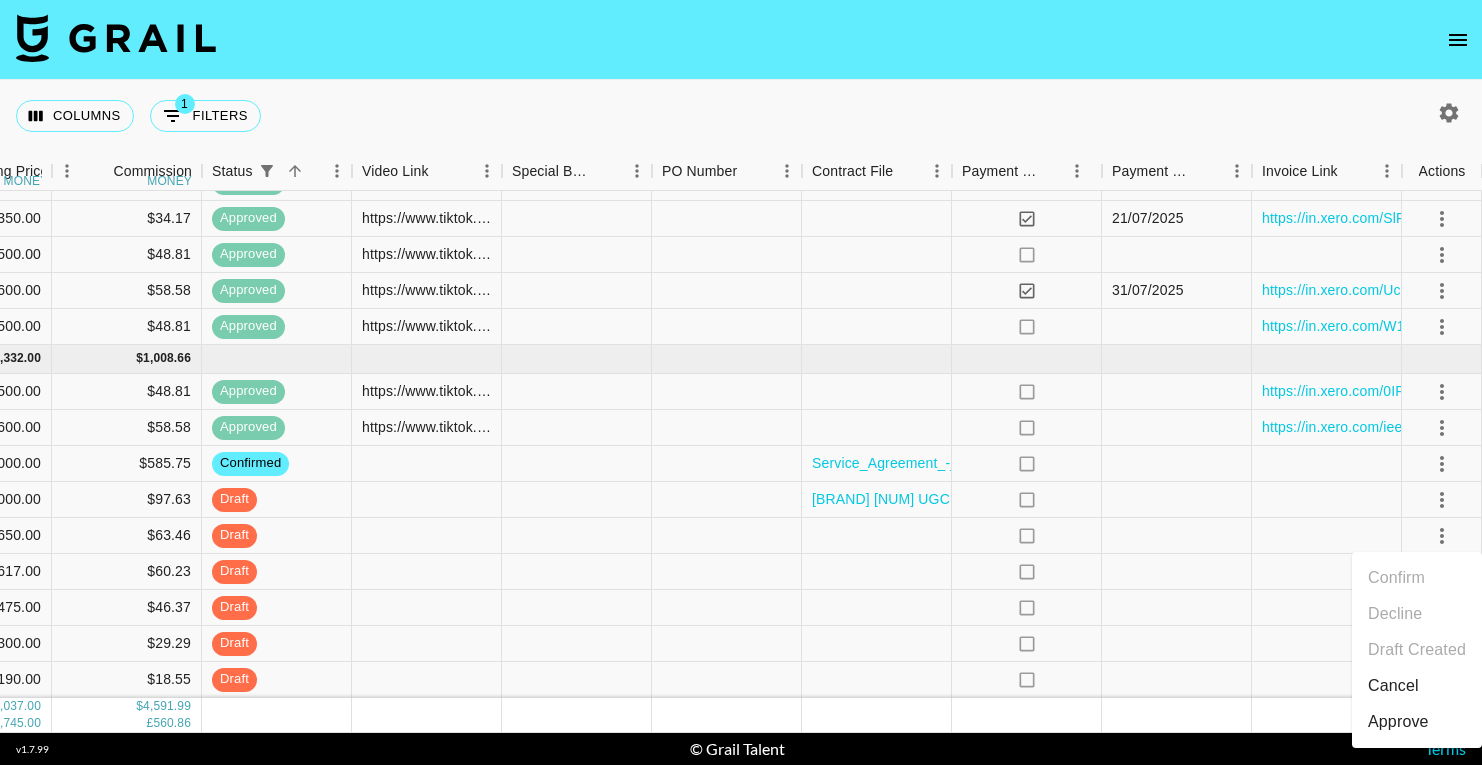 click on "Columns 1 Filters + Booking" at bounding box center (741, 116) 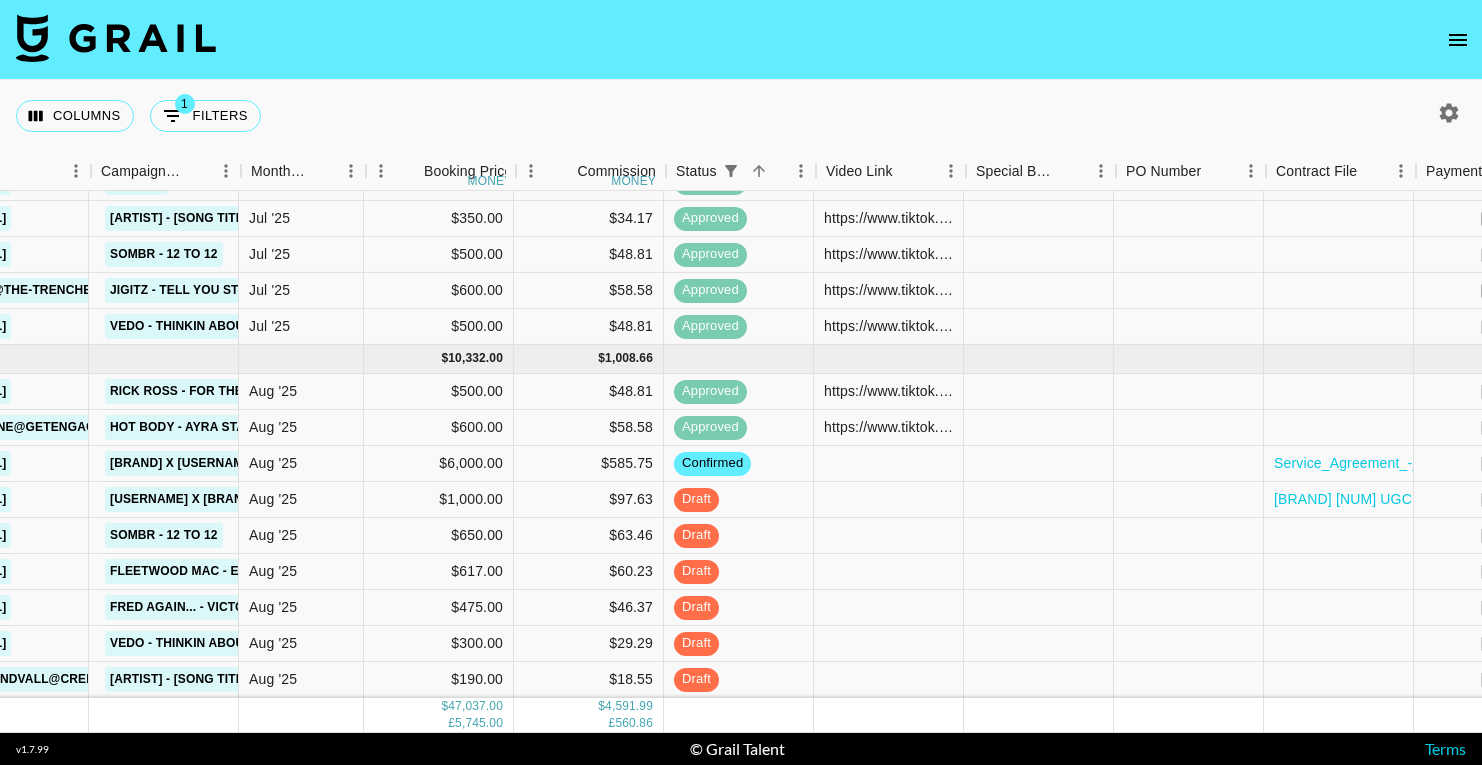 scroll, scrollTop: 1572, scrollLeft: 865, axis: both 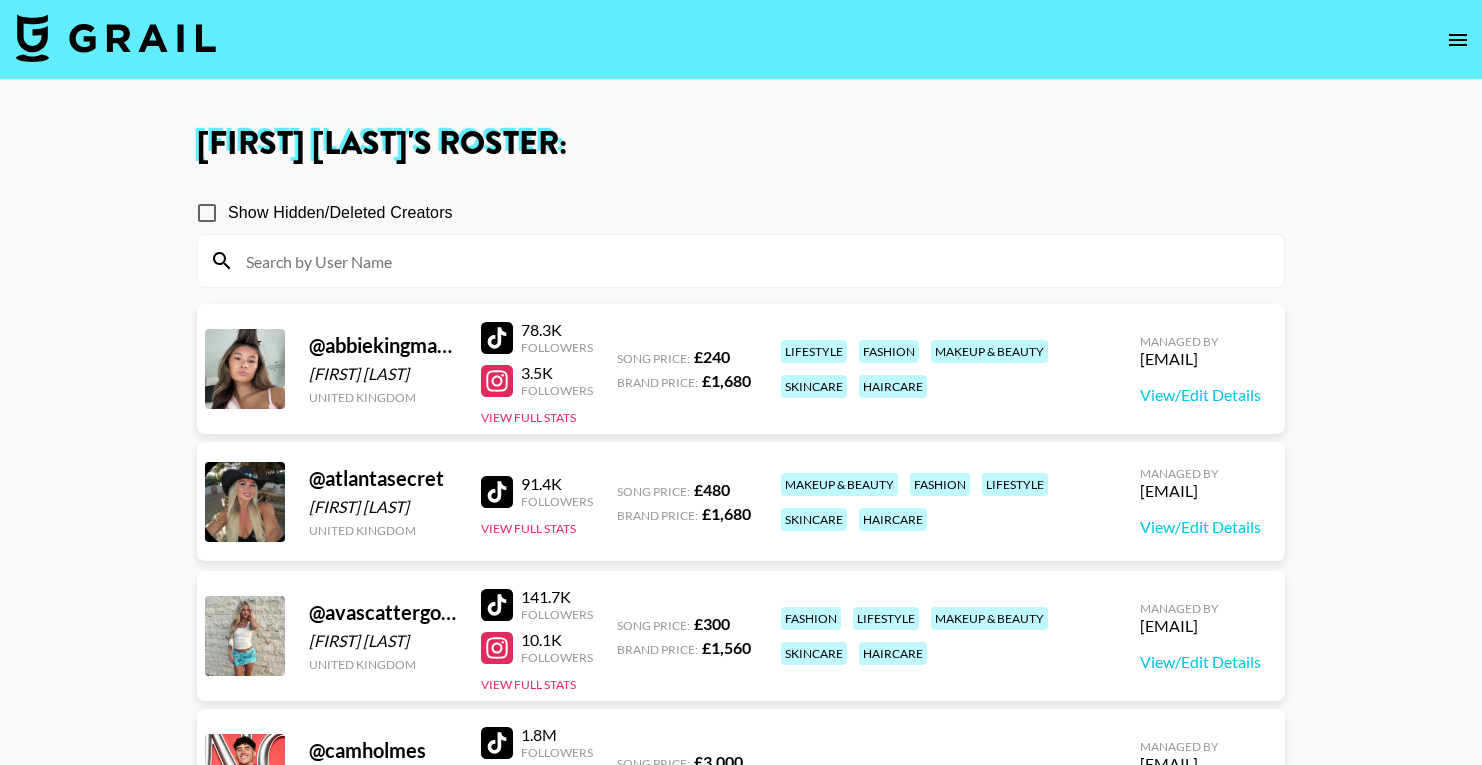 click at bounding box center (116, 38) 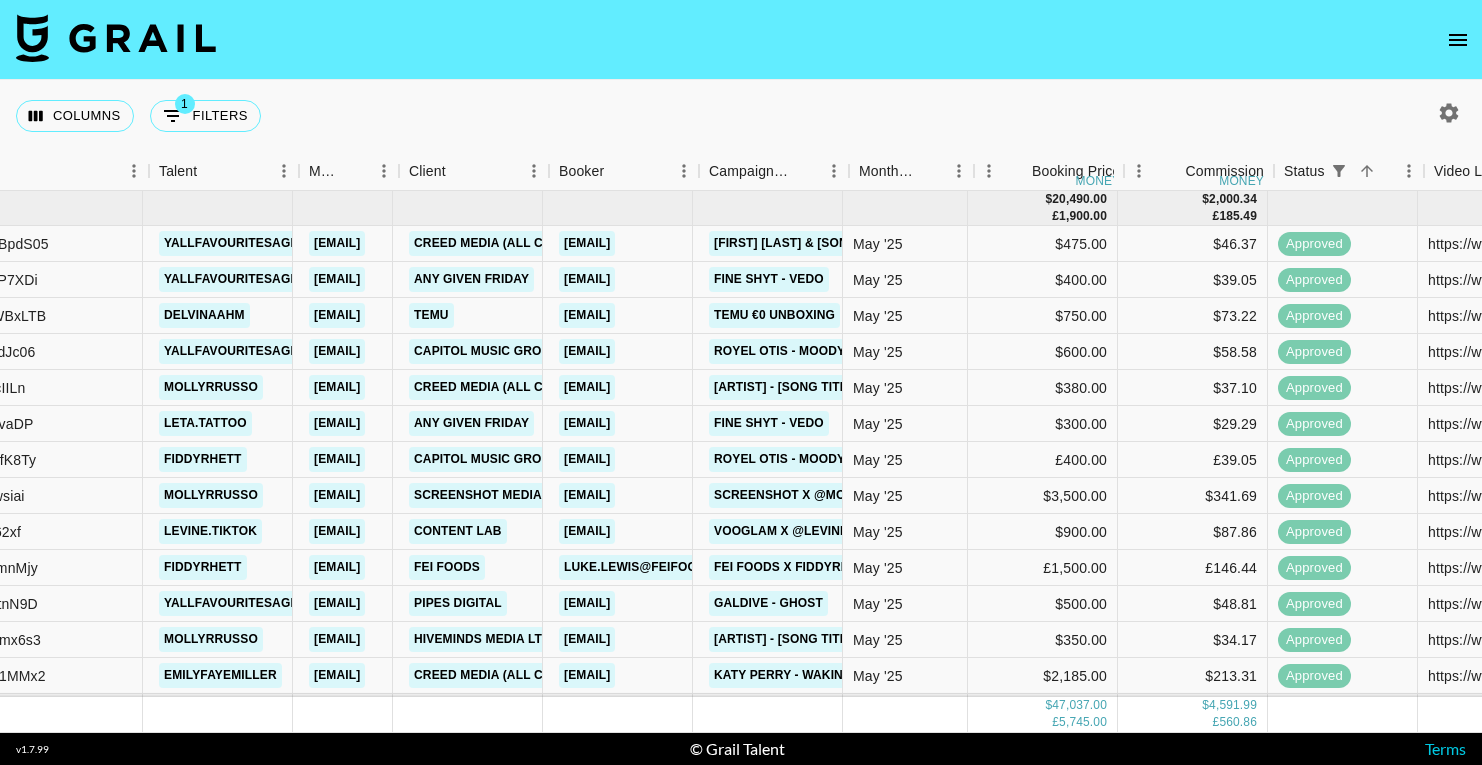 scroll, scrollTop: 0, scrollLeft: 0, axis: both 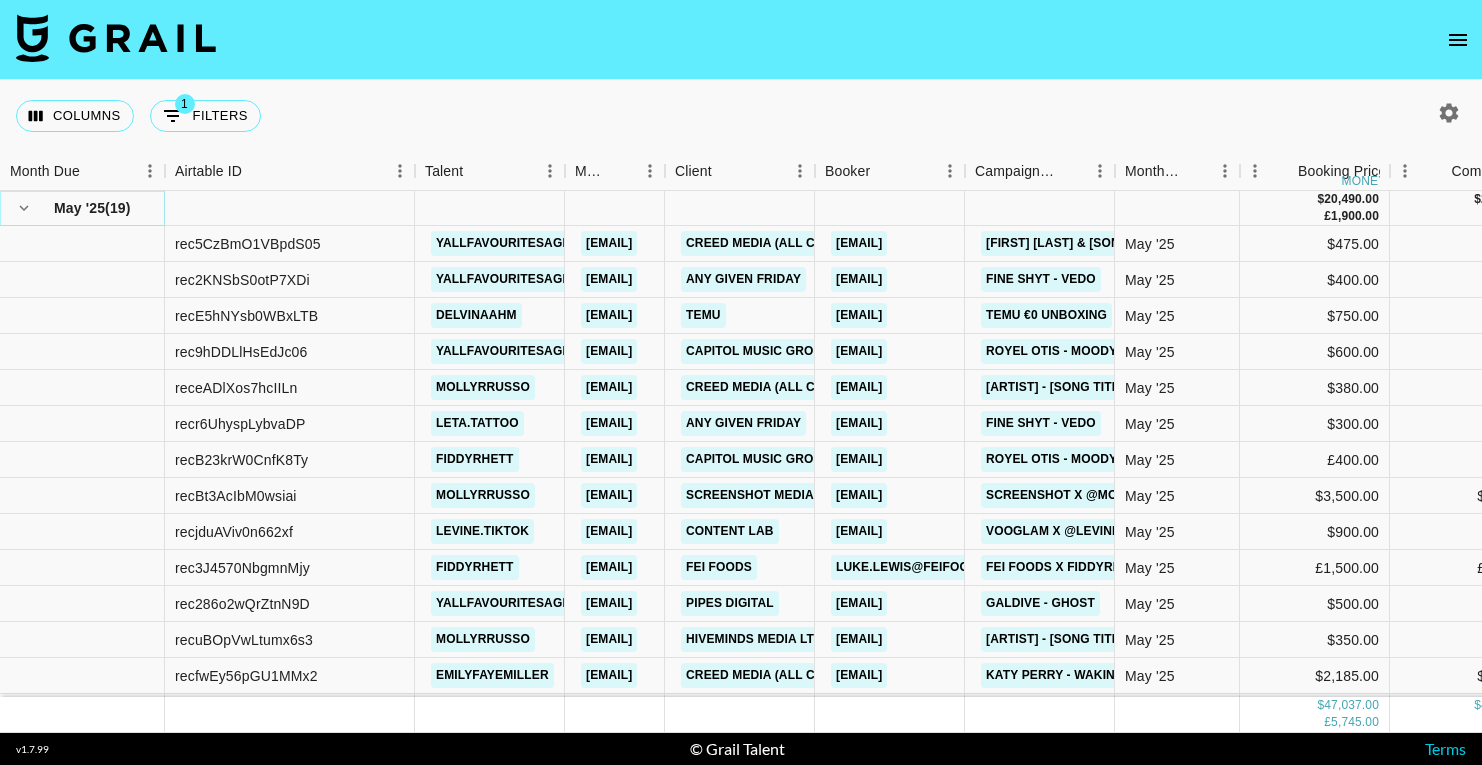 click 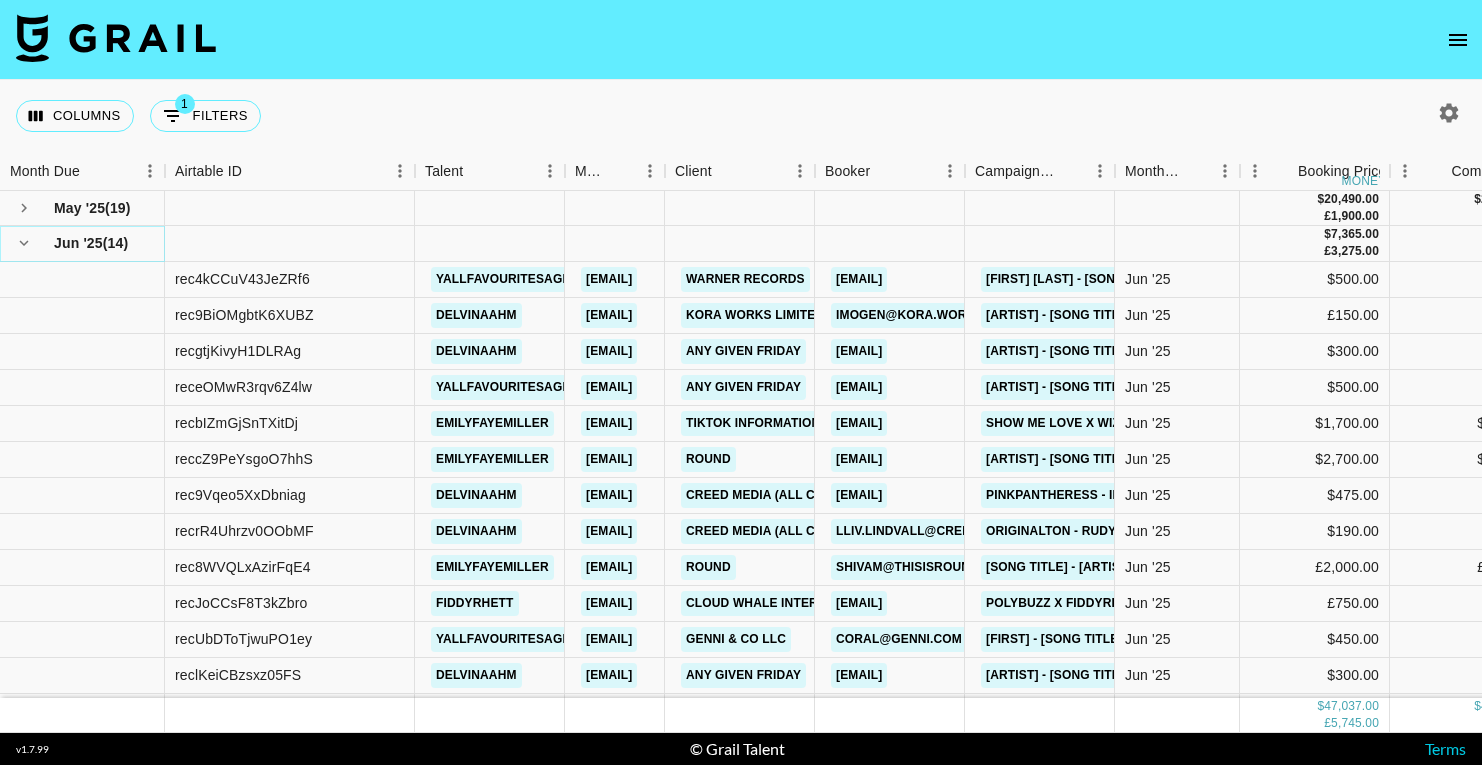 click 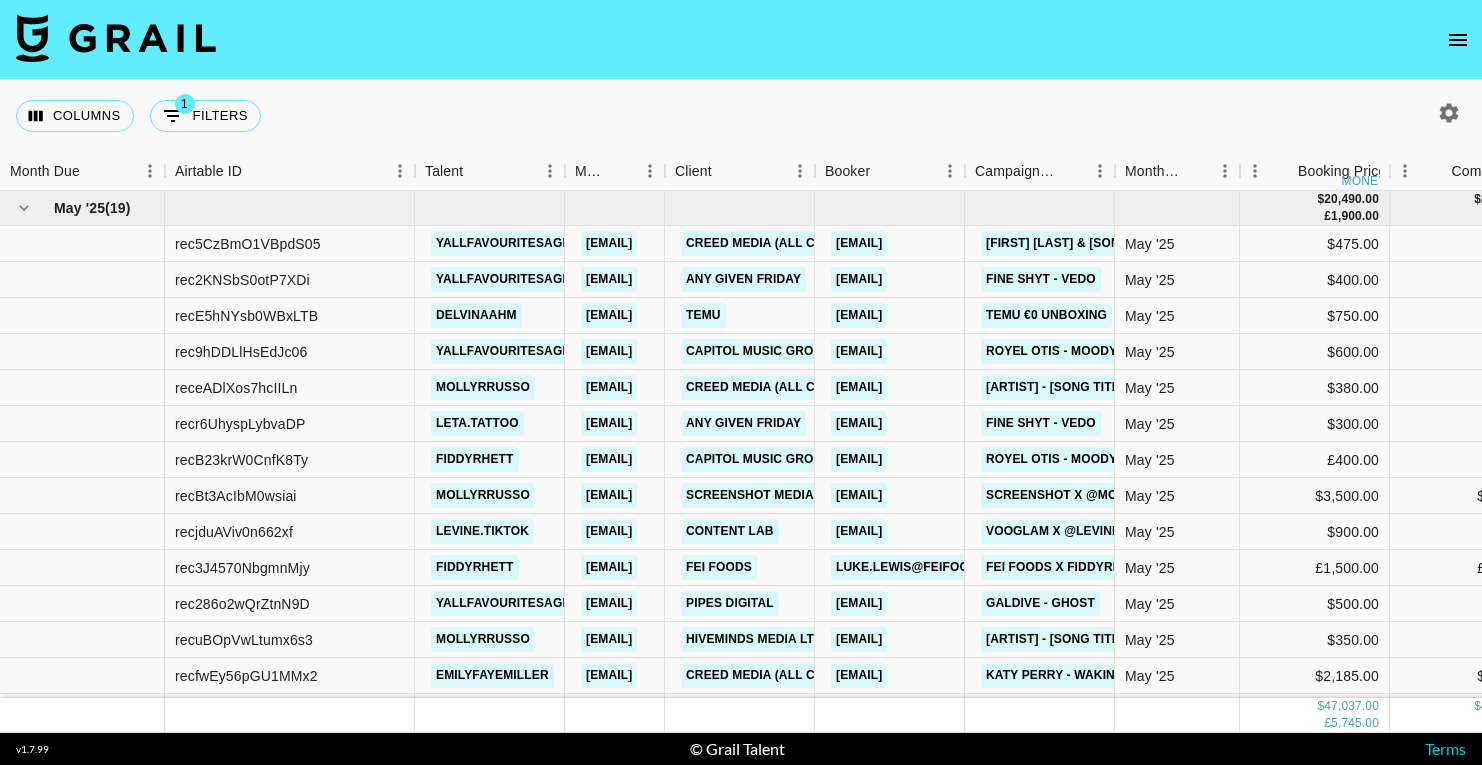 click at bounding box center (82, 280) 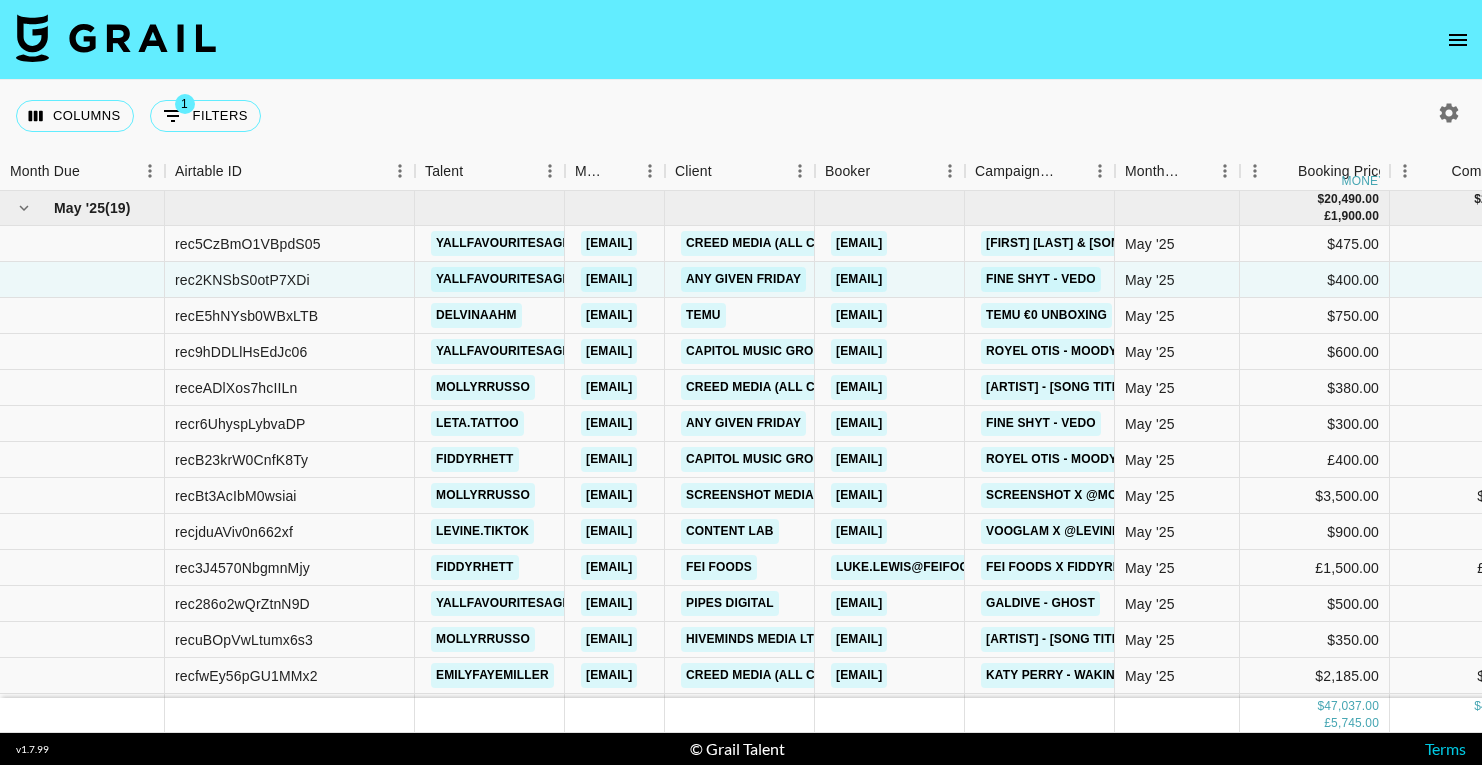 click on "Columns 1 Filters + Booking" at bounding box center [741, 116] 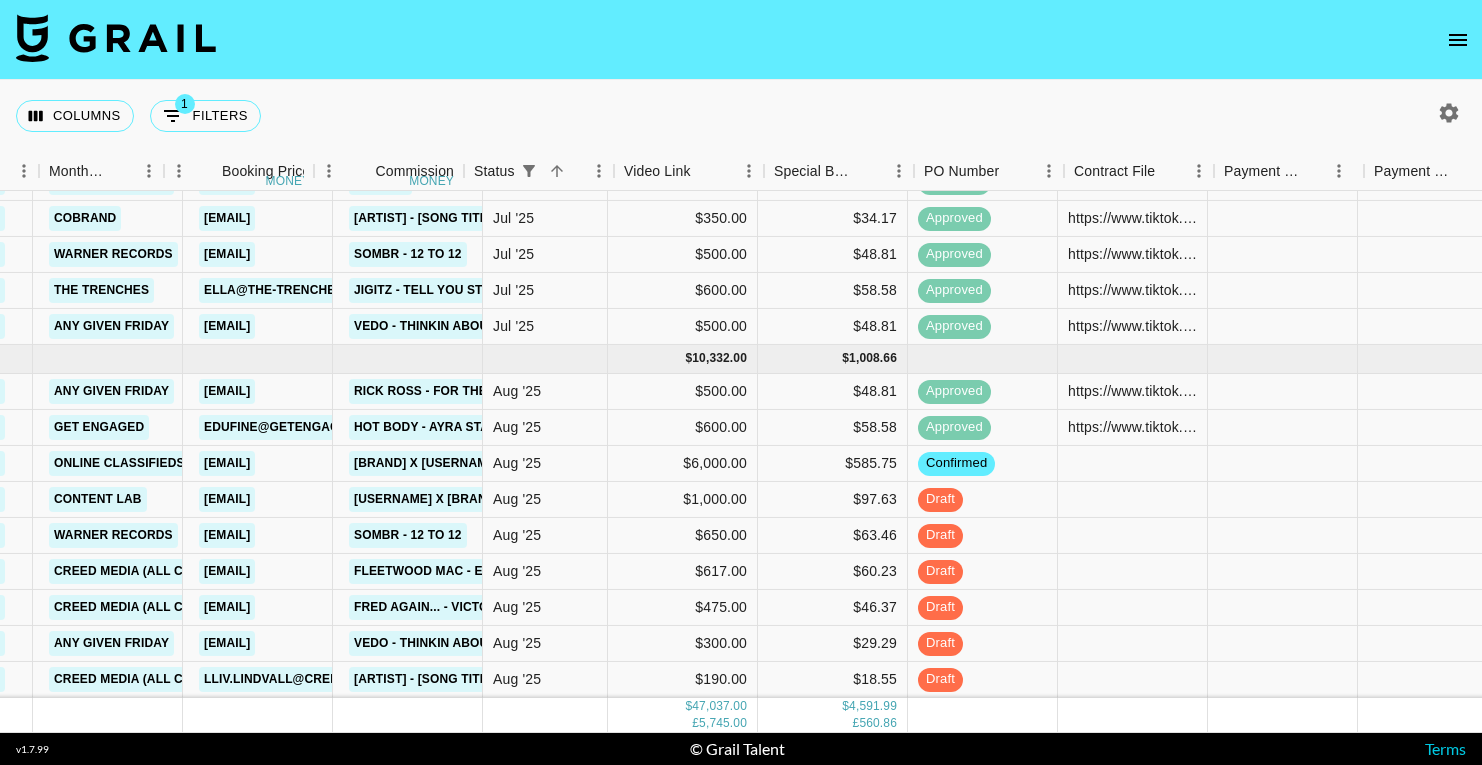 scroll, scrollTop: 1572, scrollLeft: 0, axis: vertical 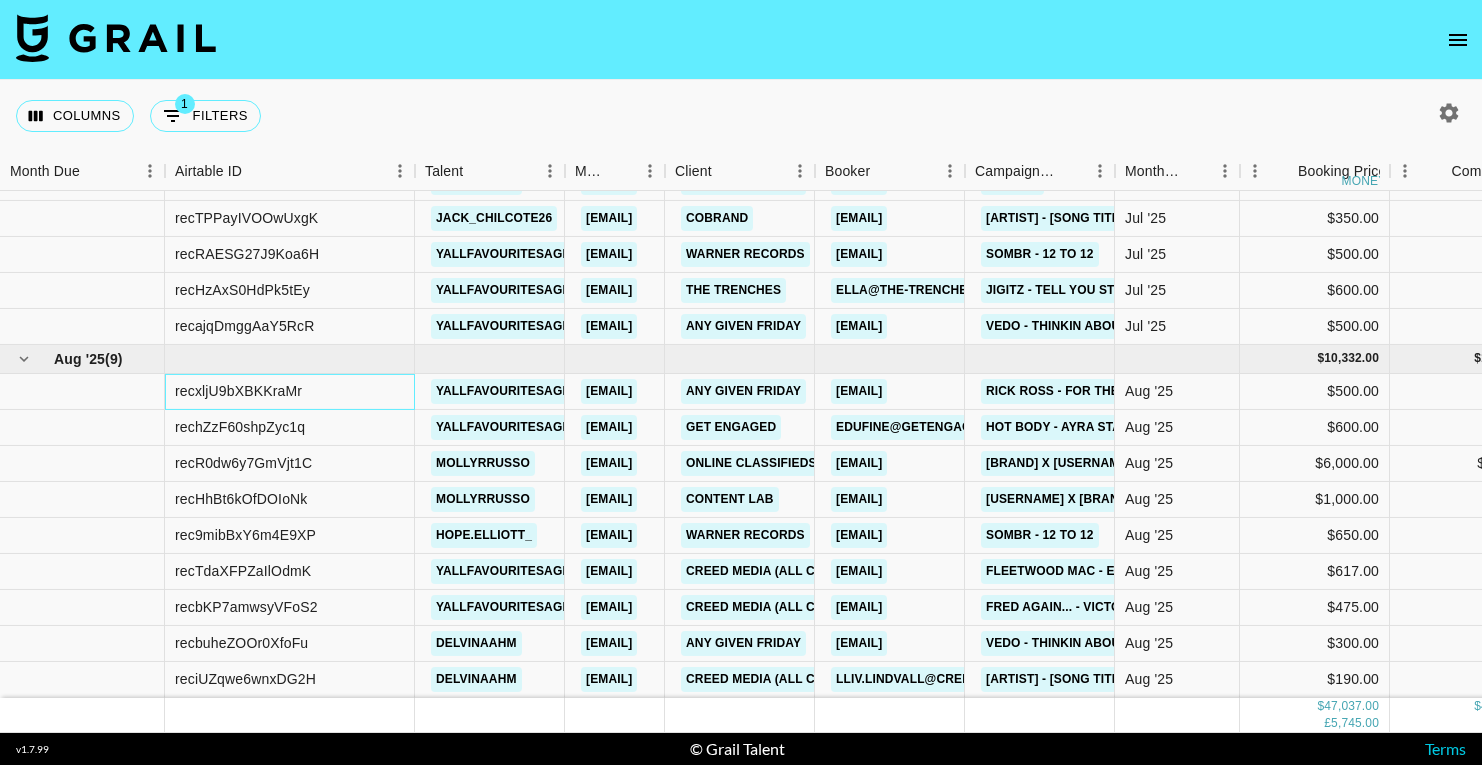 click on "recxljU9bXBKKraMr" at bounding box center [238, 391] 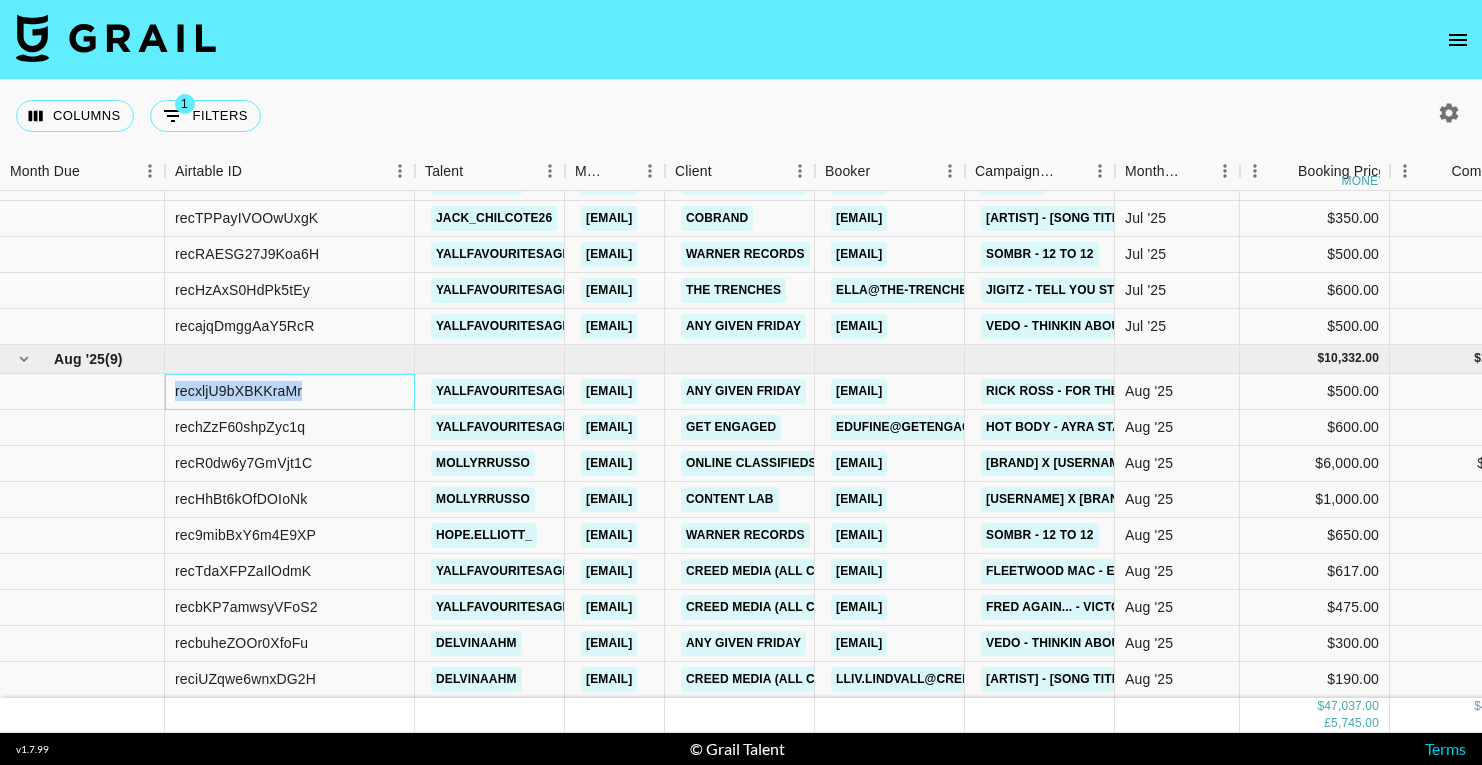 click on "recxljU9bXBKKraMr" at bounding box center [238, 391] 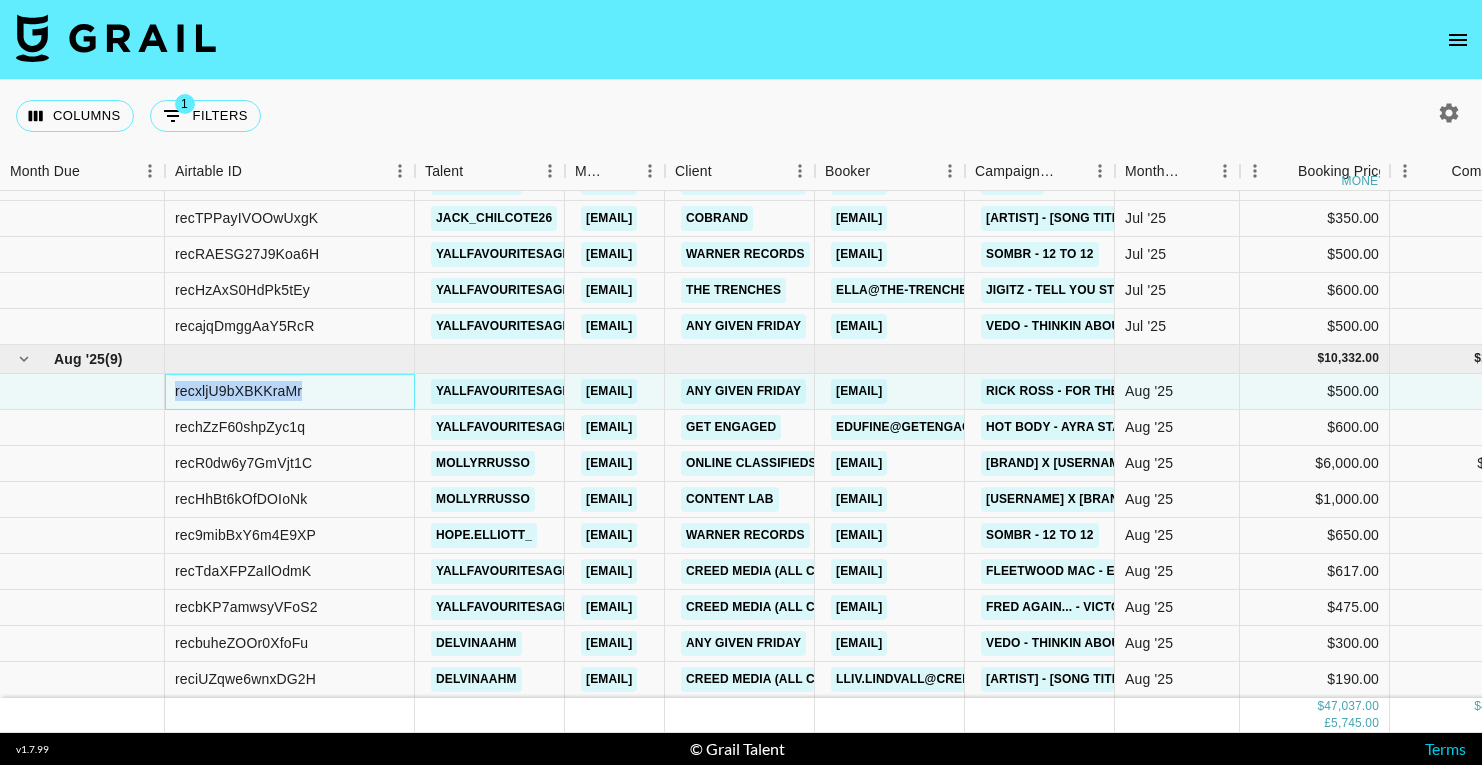 click on "recxljU9bXBKKraMr" at bounding box center [238, 391] 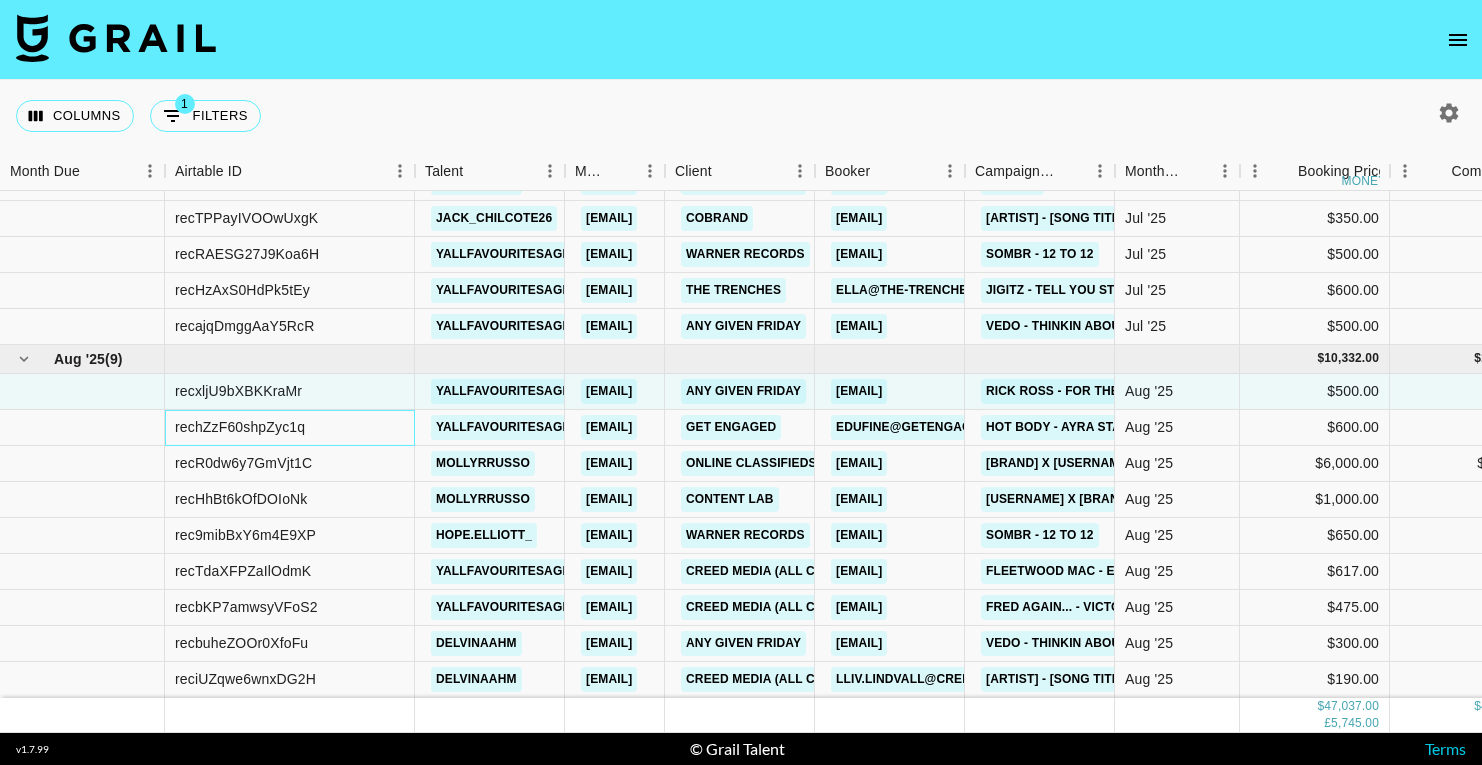 click on "rechZzF60shpZyc1q" at bounding box center (240, 427) 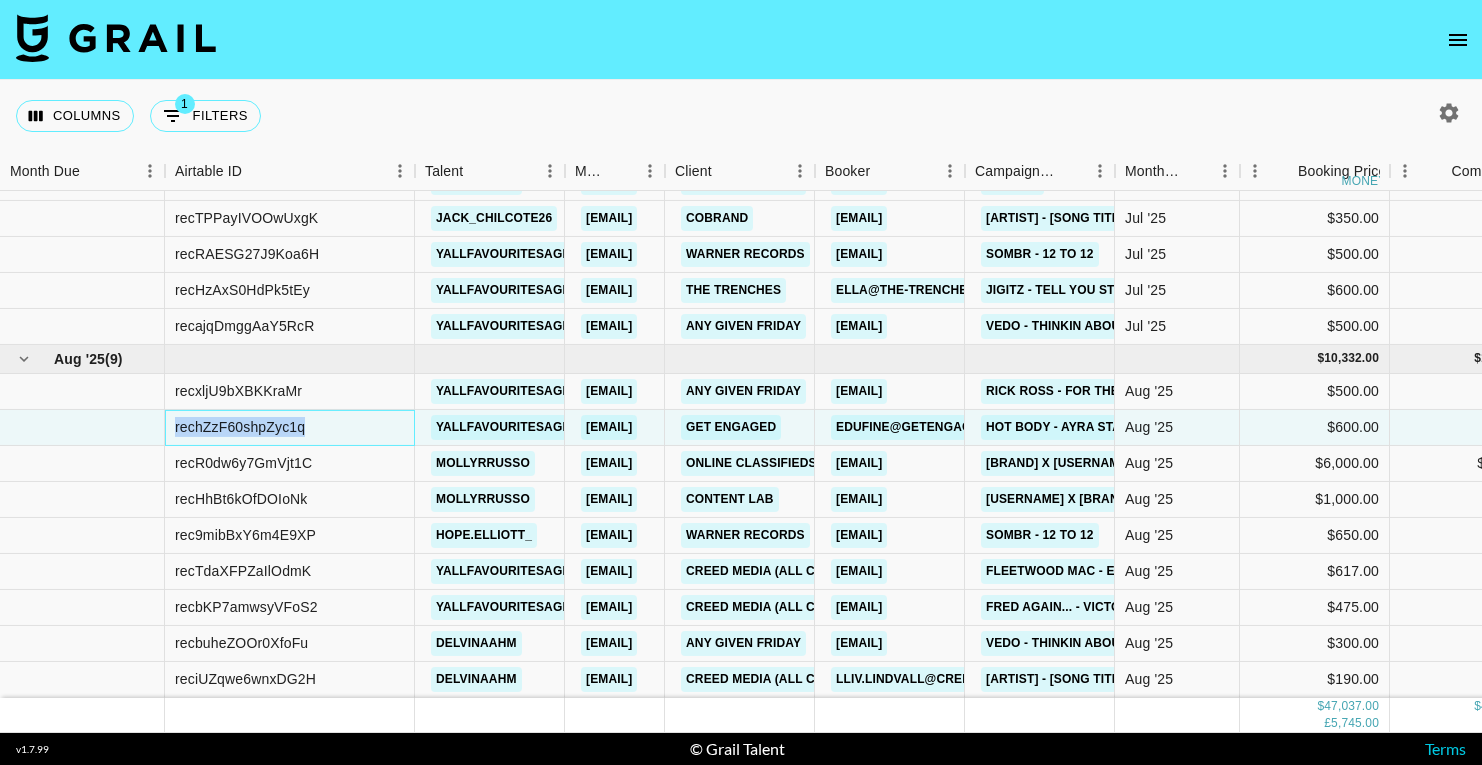click on "rechZzF60shpZyc1q" at bounding box center (240, 427) 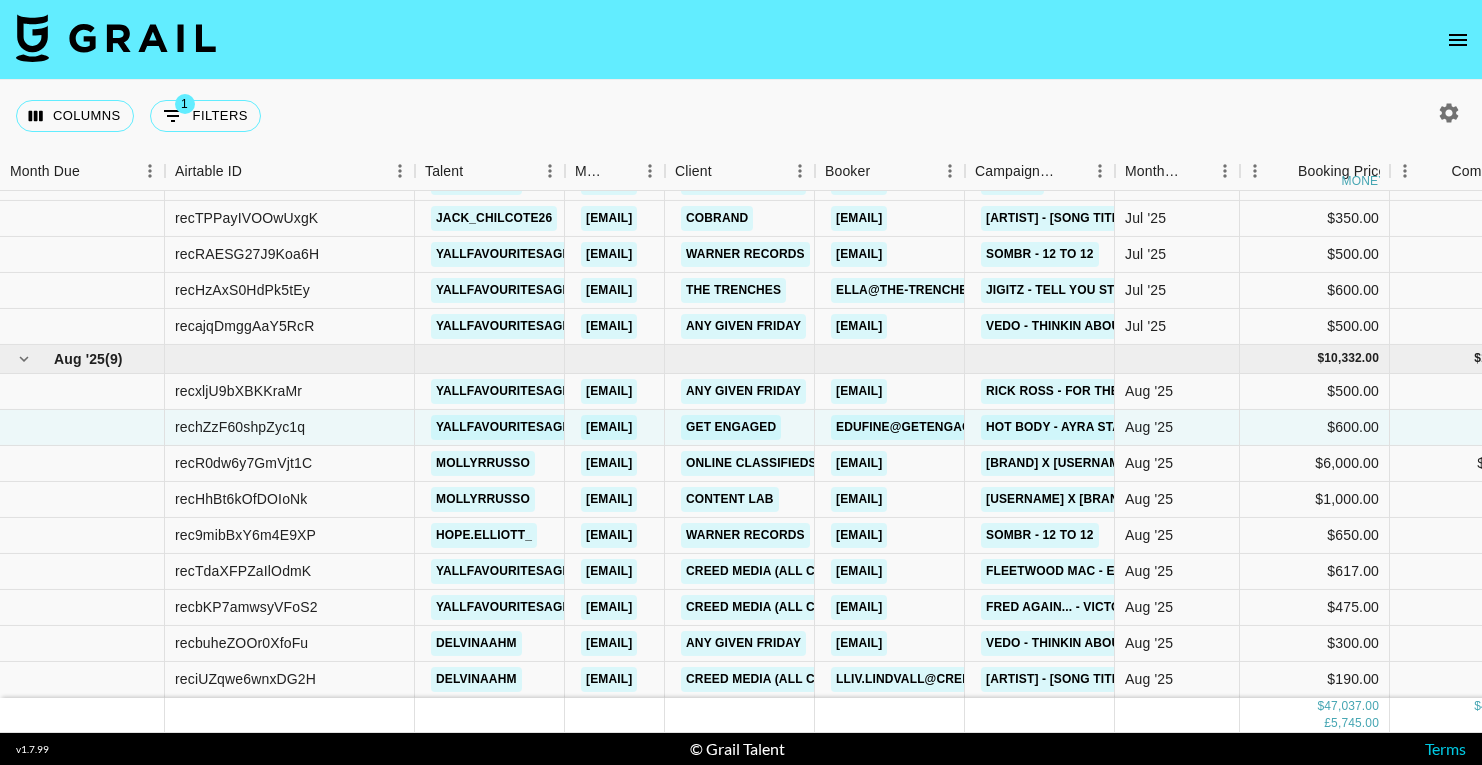 click on "Columns 1 Filters + Booking" at bounding box center (741, 116) 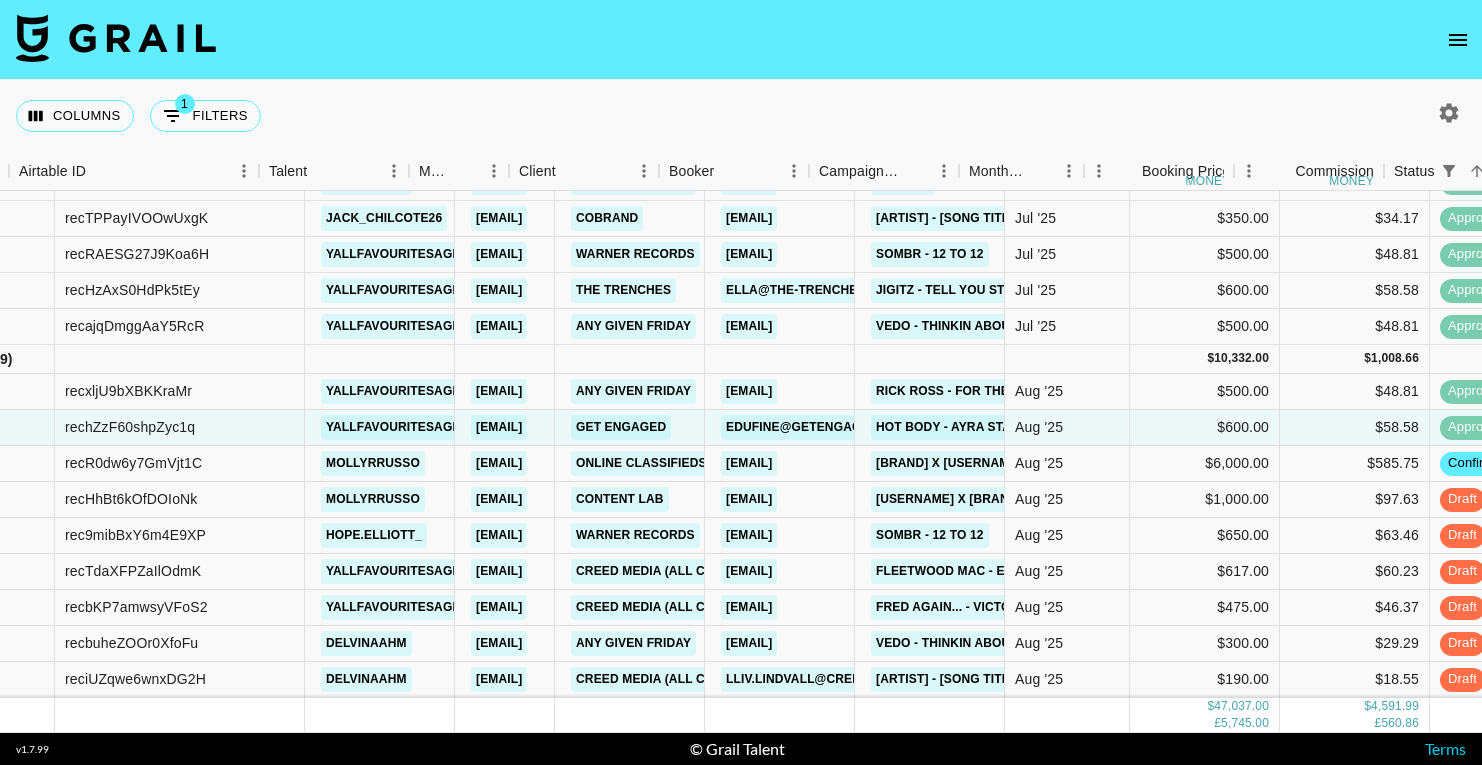 scroll, scrollTop: 1572, scrollLeft: 0, axis: vertical 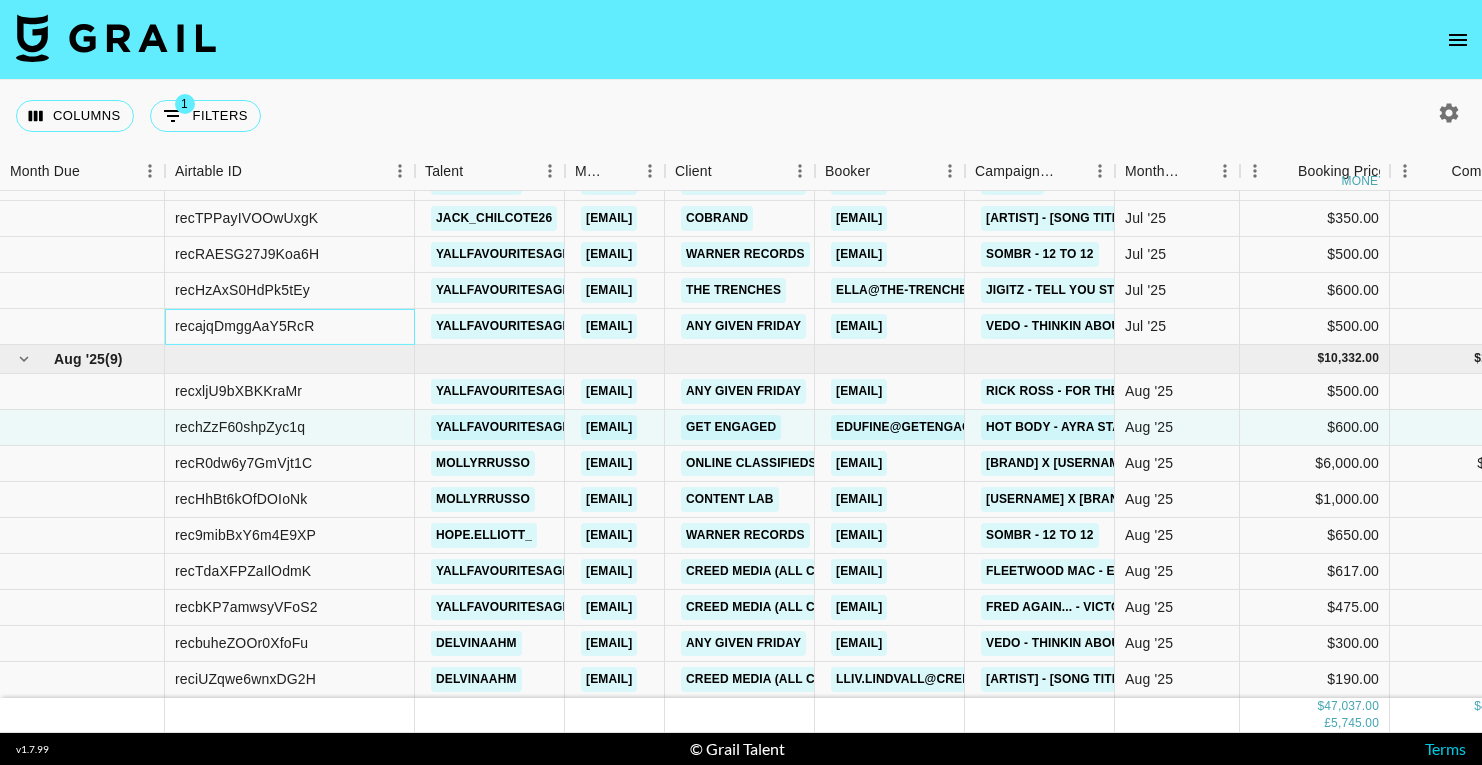 click on "recajqDmggAaY5RcR" at bounding box center [245, 326] 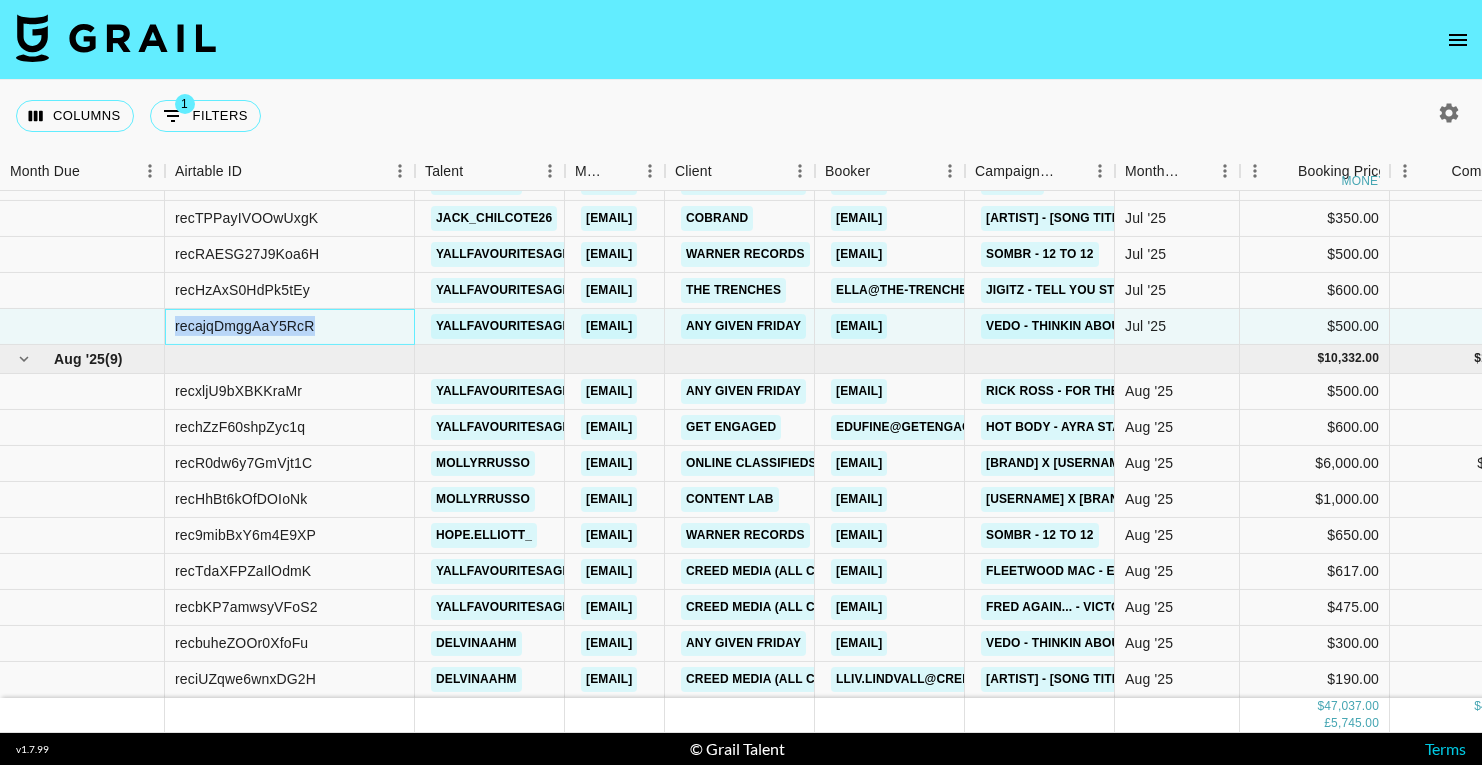 click on "recajqDmggAaY5RcR" at bounding box center [245, 326] 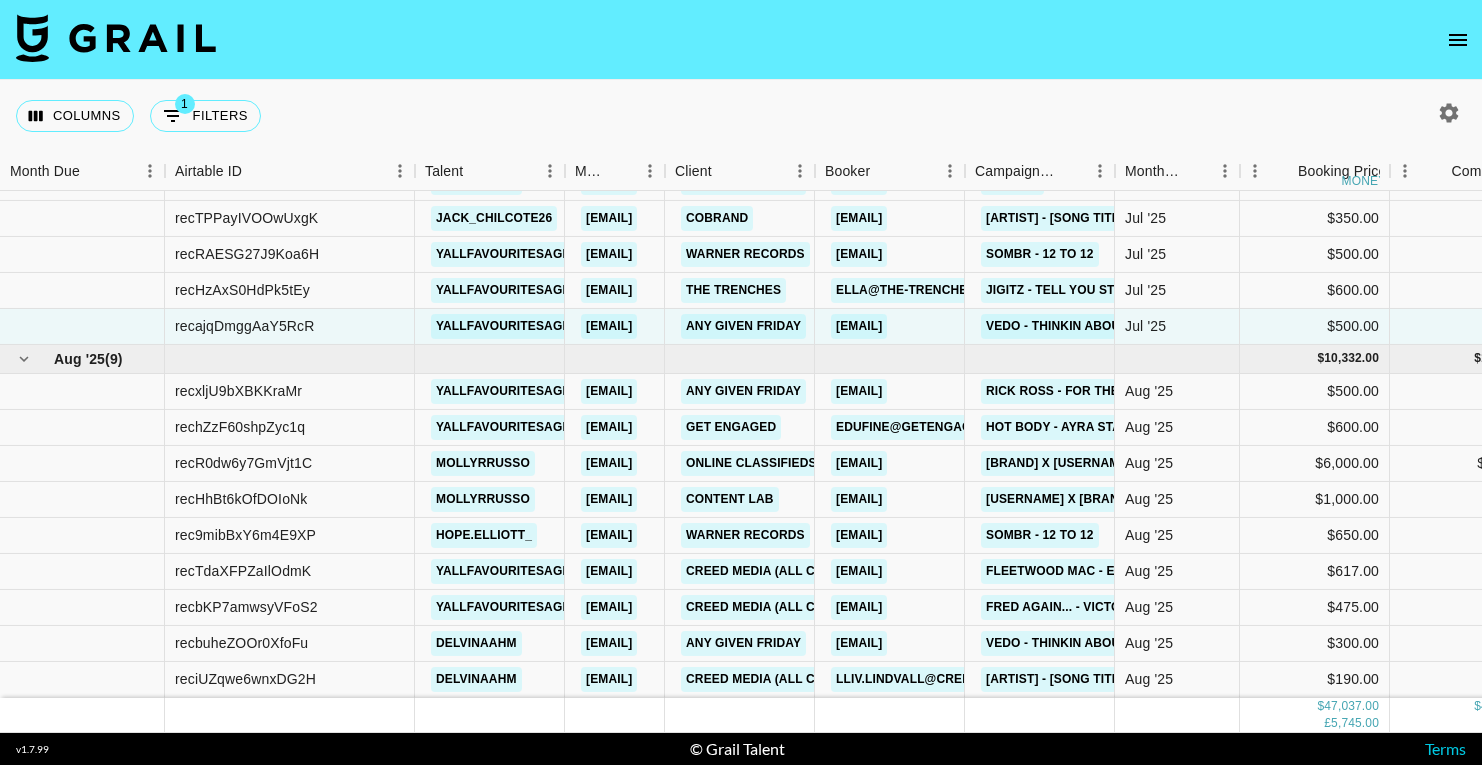 click at bounding box center [741, 40] 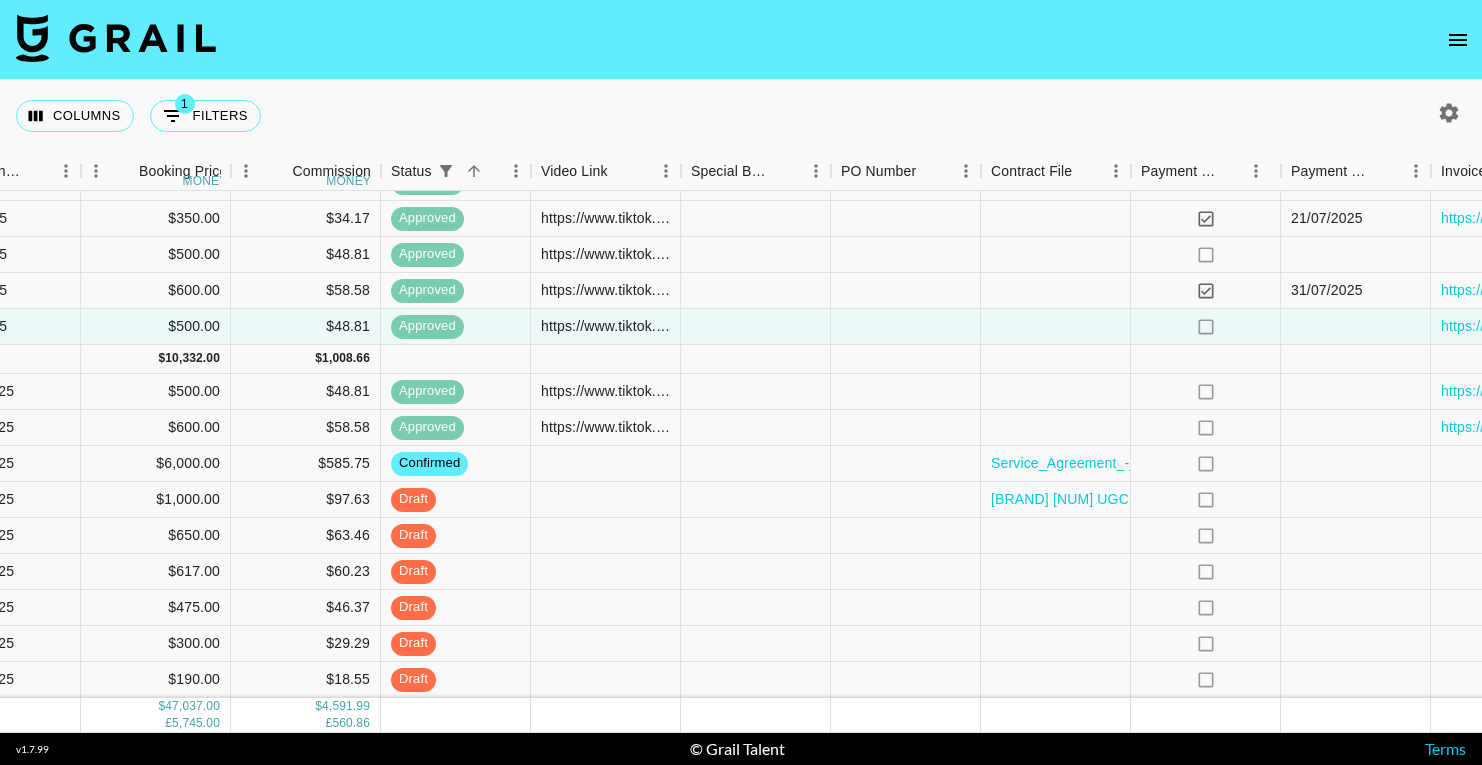 scroll, scrollTop: 1572, scrollLeft: 1338, axis: both 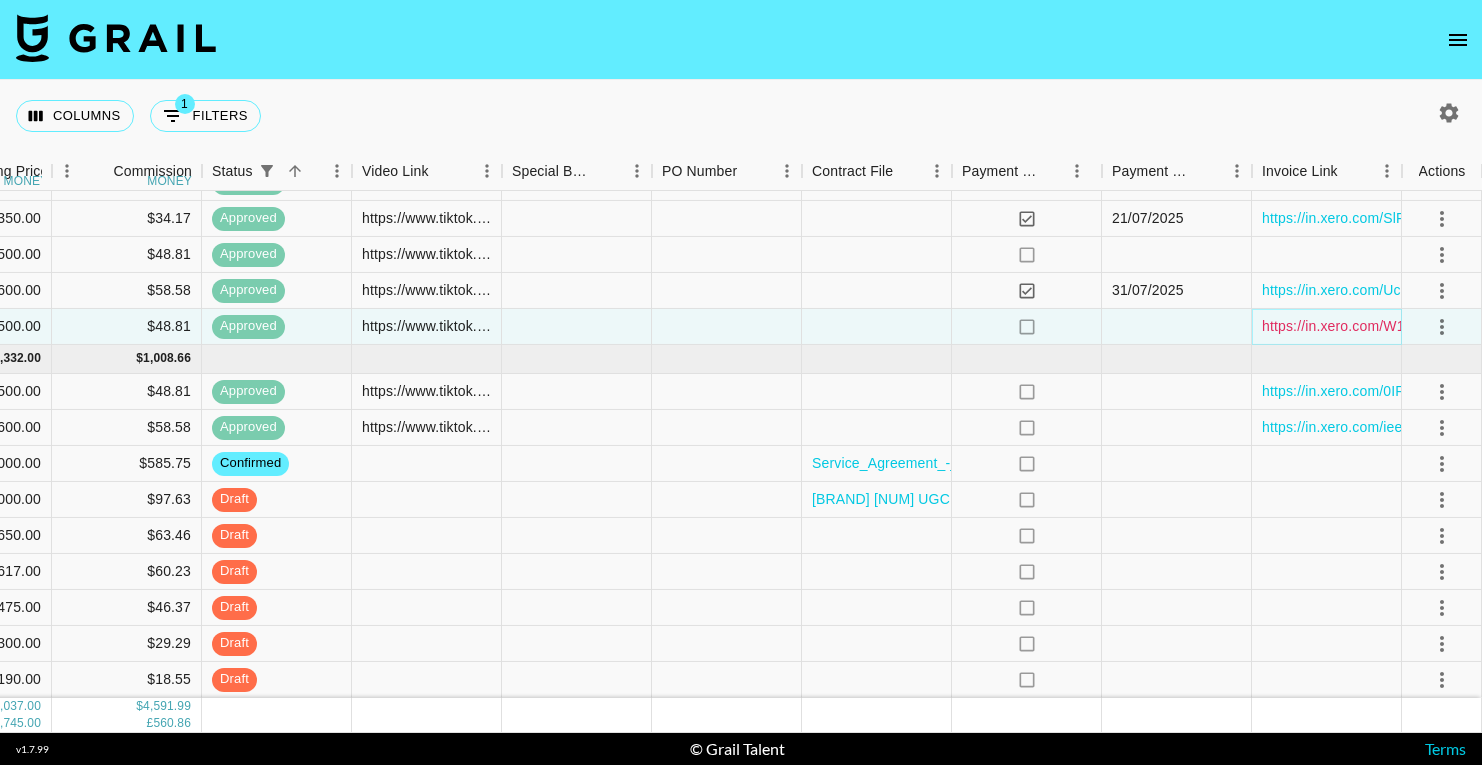 click on "https://in.xero.com/W1p32VZnMI0YdeStVX9NYkjU5GyQX2k5IWi9DUfD" at bounding box center [1490, 326] 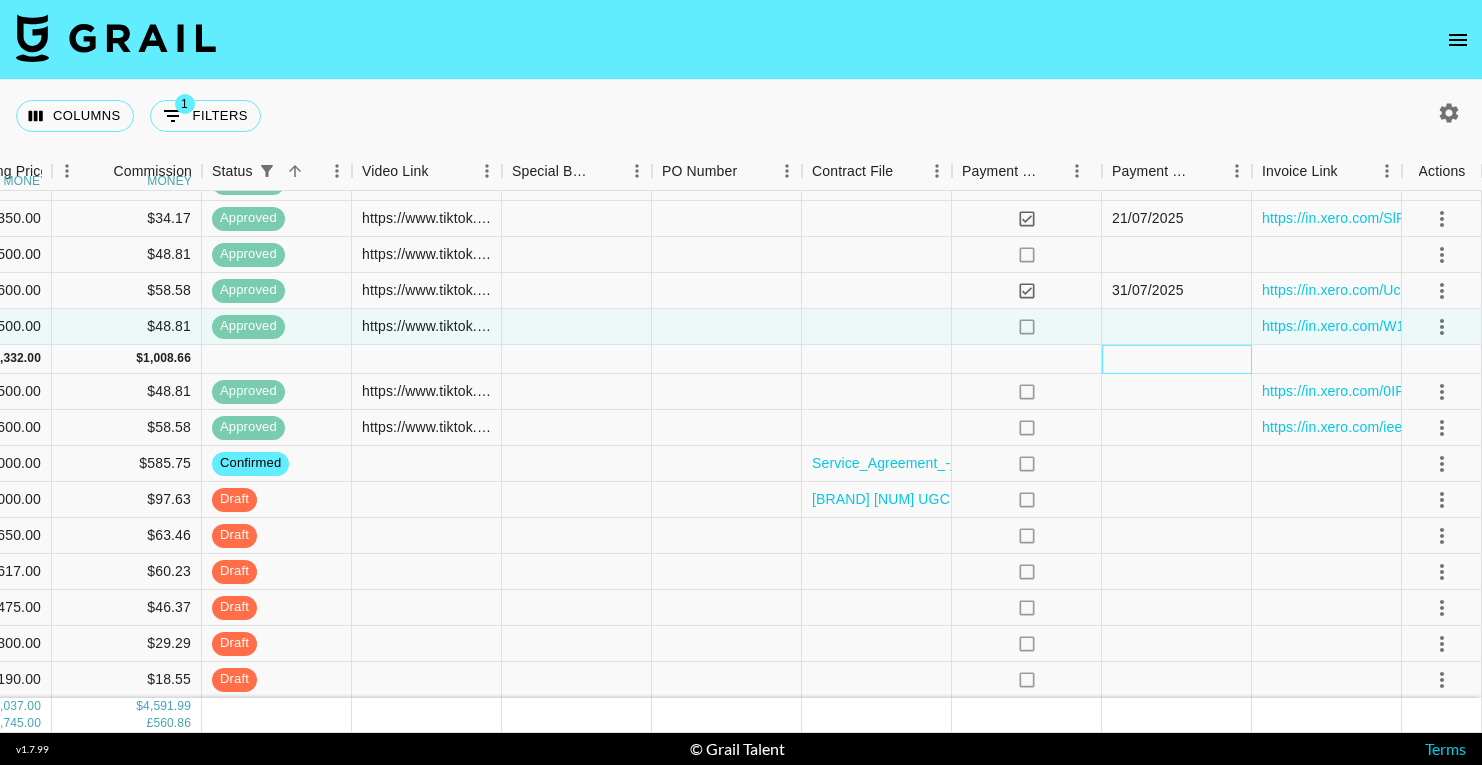 click at bounding box center [1177, 359] 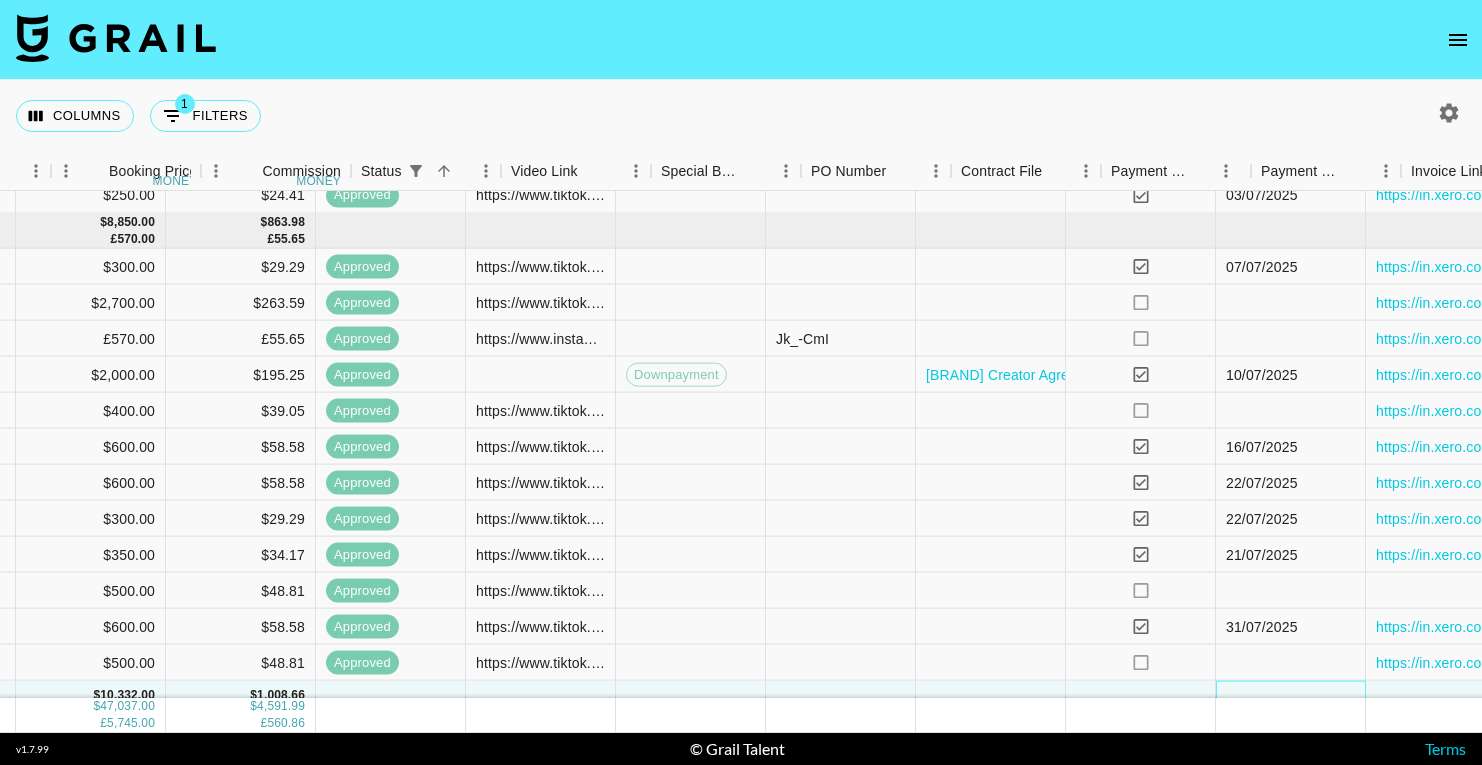 scroll, scrollTop: 1236, scrollLeft: 1262, axis: both 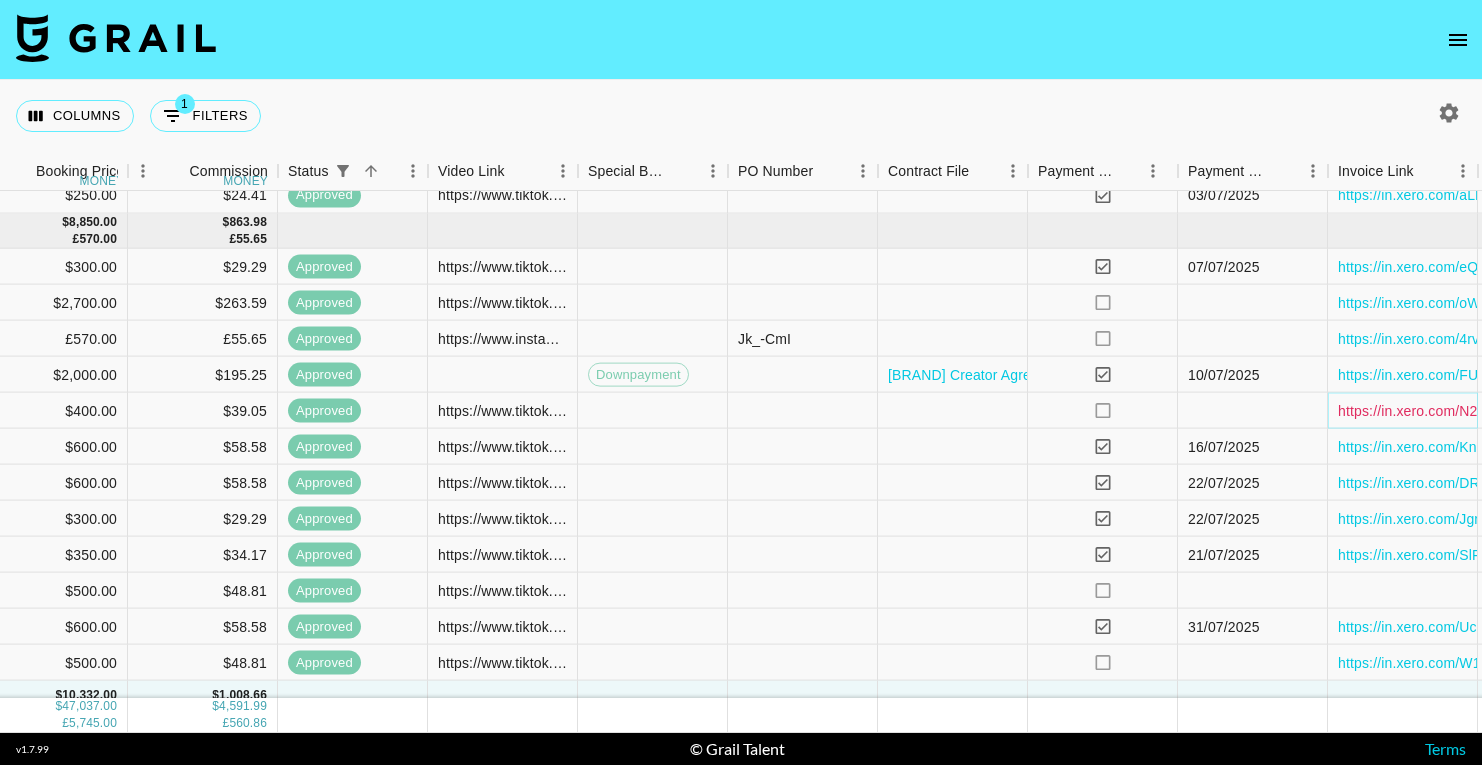click on "https://in.xero.com/N2UoJ78p7nrgPgvUtLVVActlZF63NE7TOnDWMAUX" at bounding box center (1567, 410) 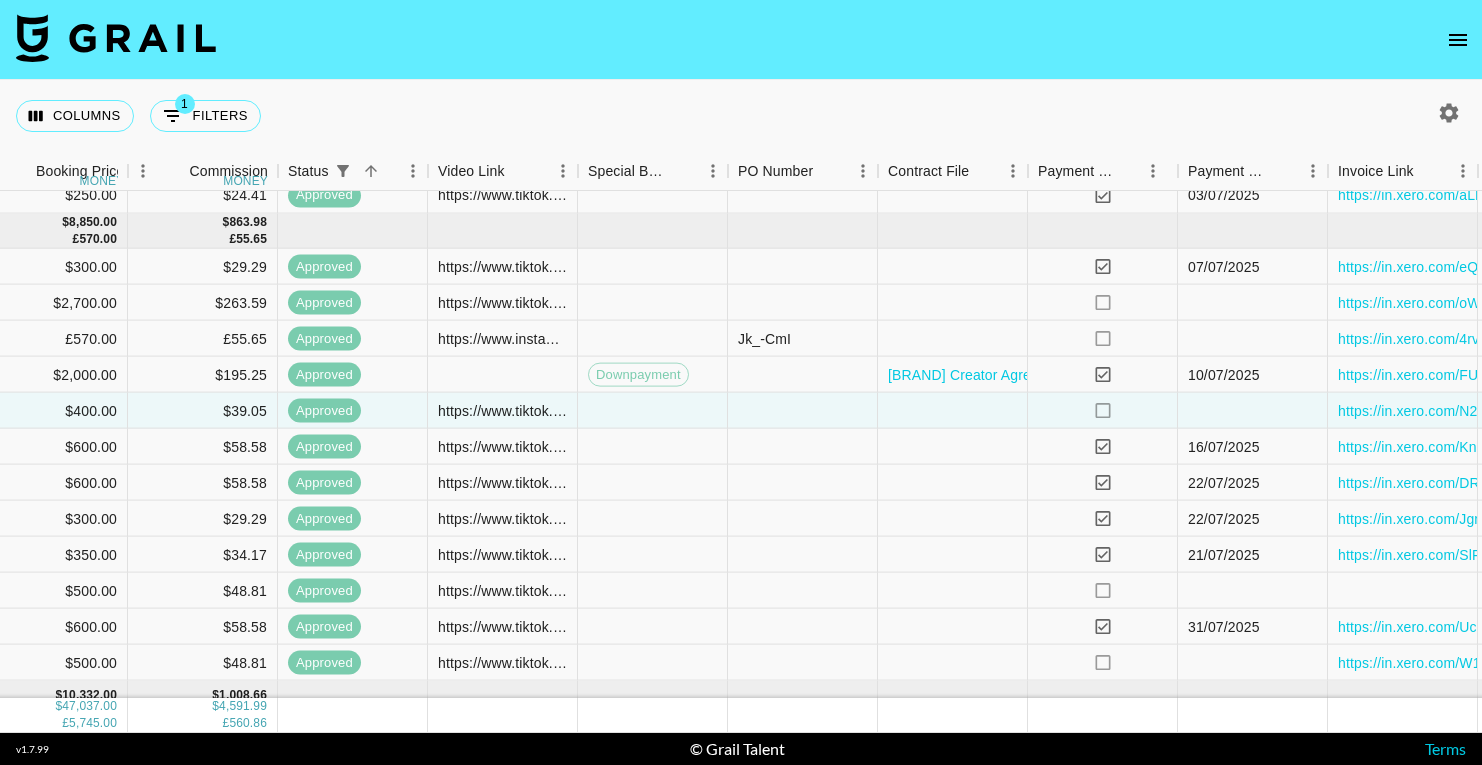 click on "Columns 1 Filters + Booking" at bounding box center [741, 116] 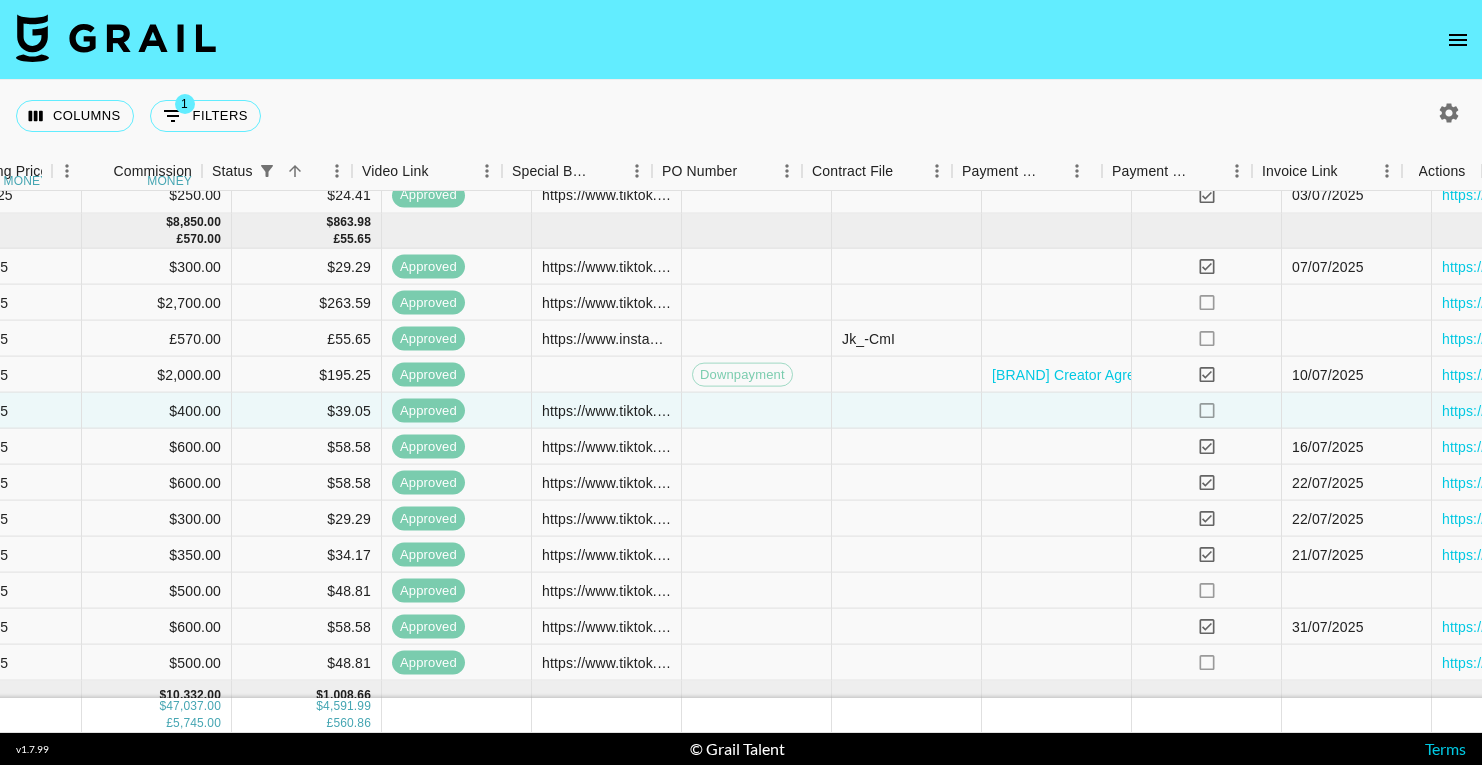 scroll, scrollTop: 1236, scrollLeft: 1338, axis: both 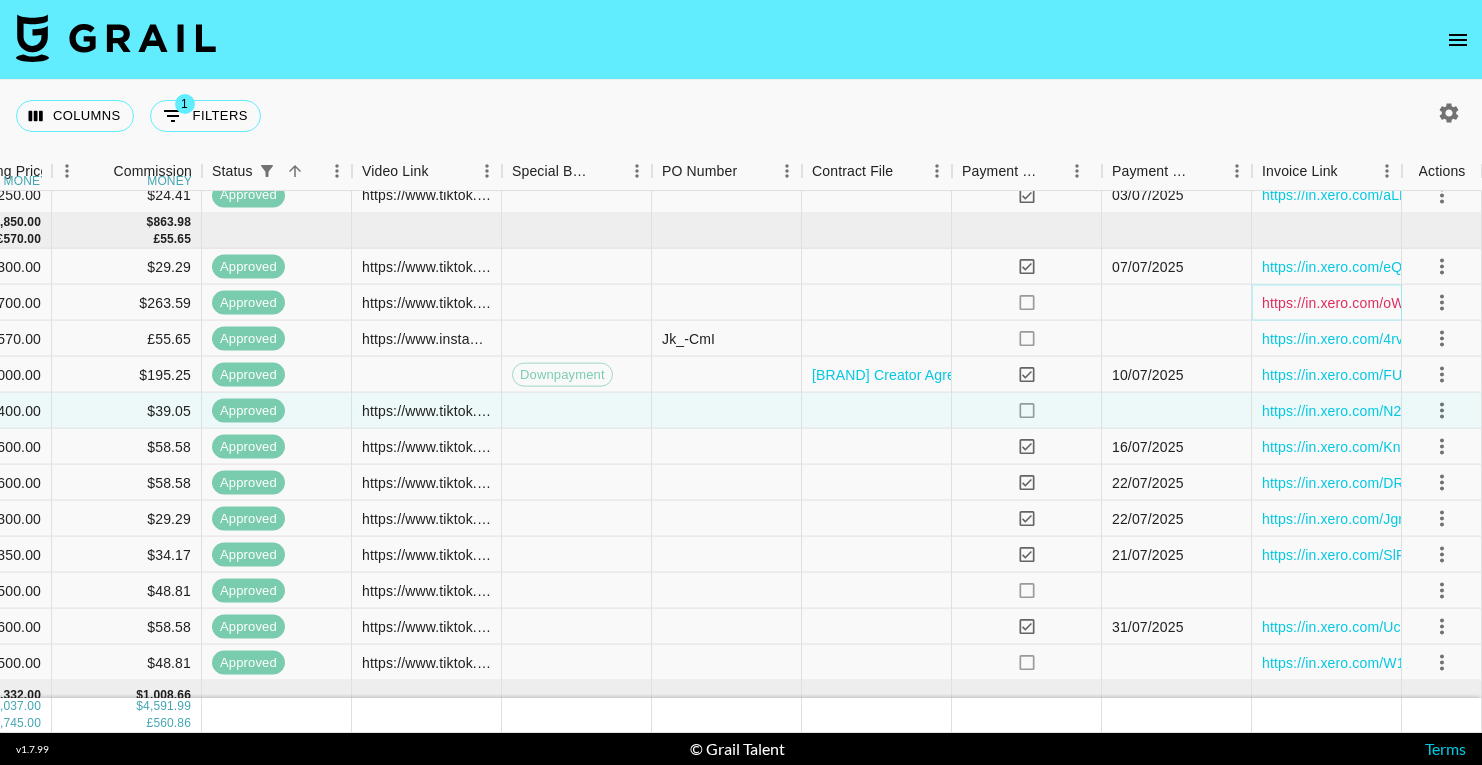 click on "https://in.xero.com/oWf1aaTdDA9MtrnUZUFmzGnnS3lTGLMjIc6Ocl00" at bounding box center [1485, 302] 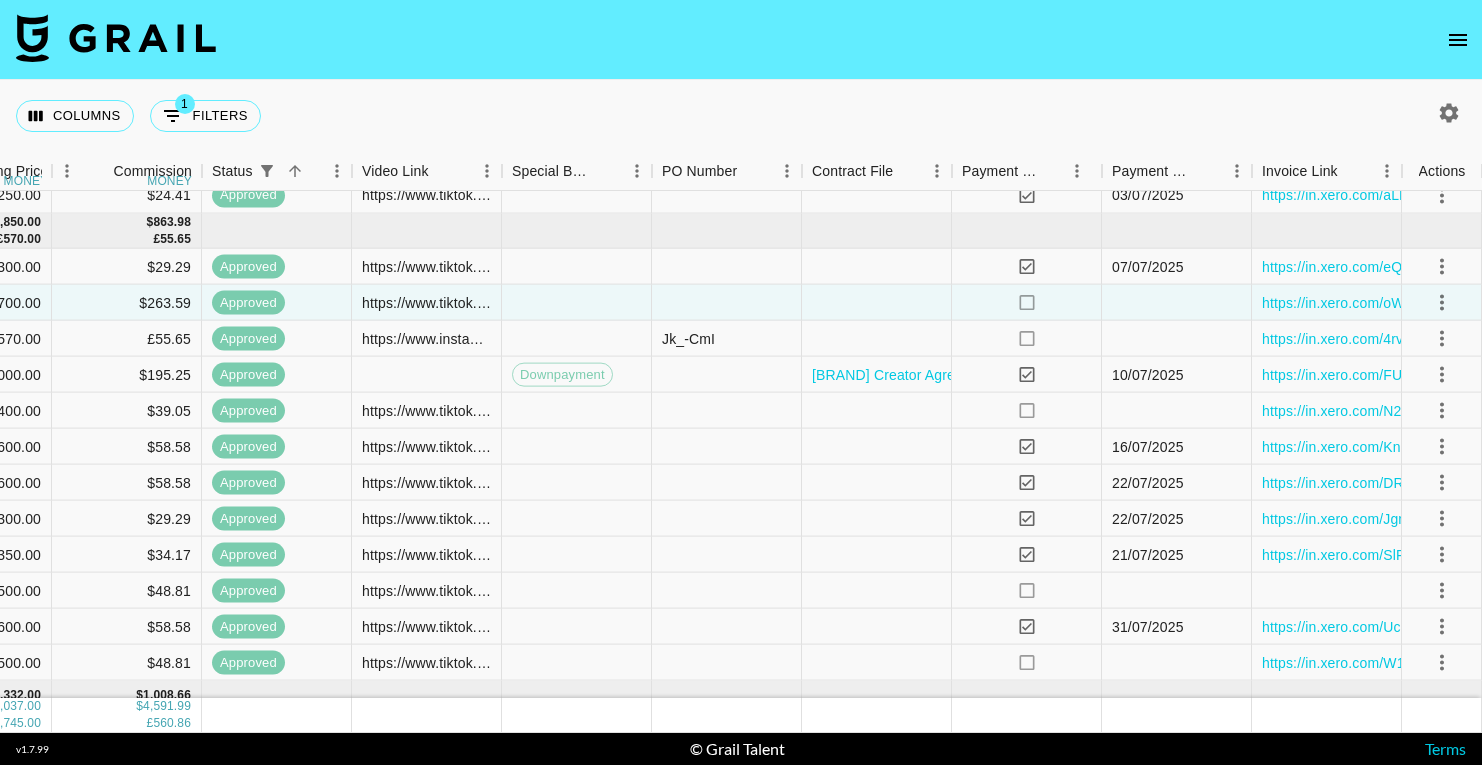 click on "Columns 1 Filters + Booking" at bounding box center (741, 116) 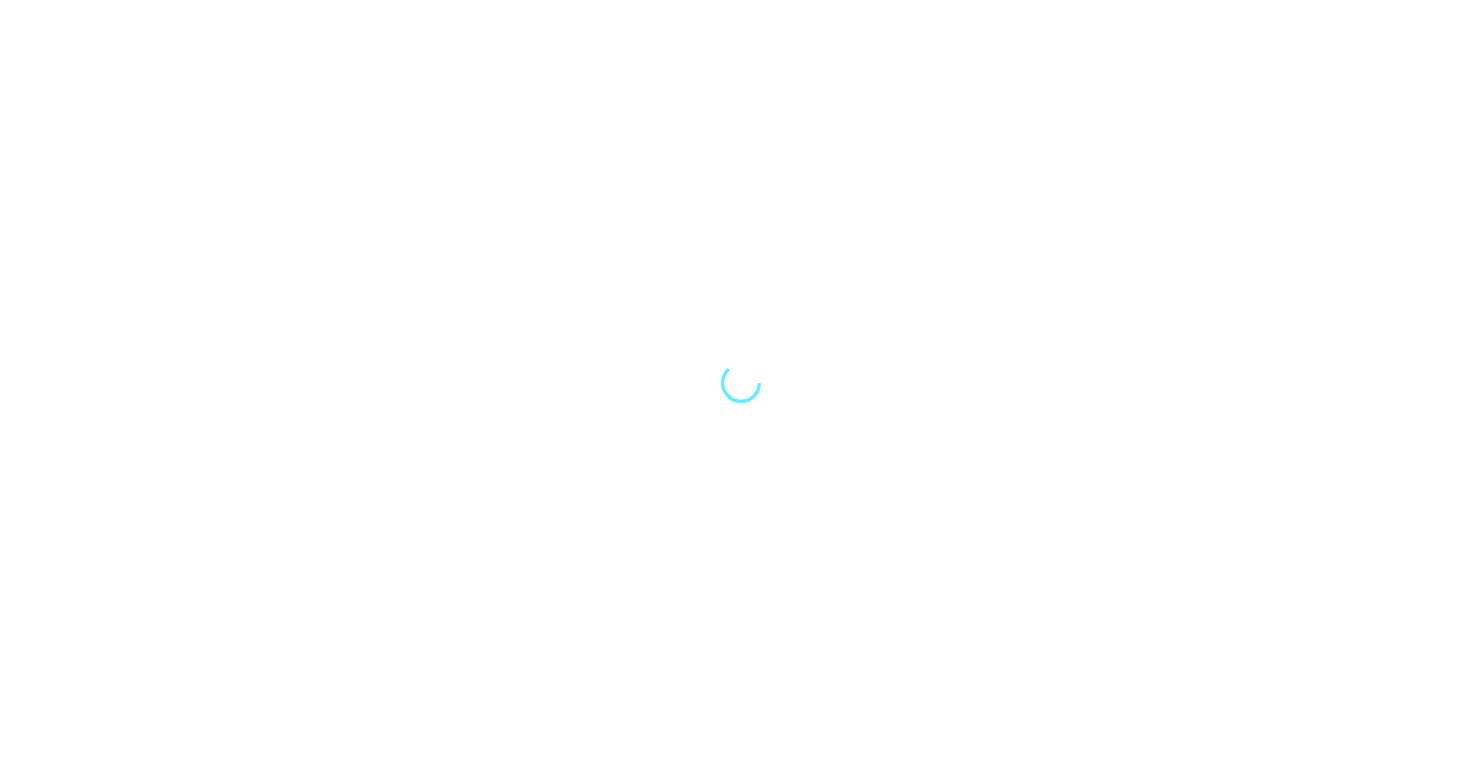 scroll, scrollTop: 0, scrollLeft: 0, axis: both 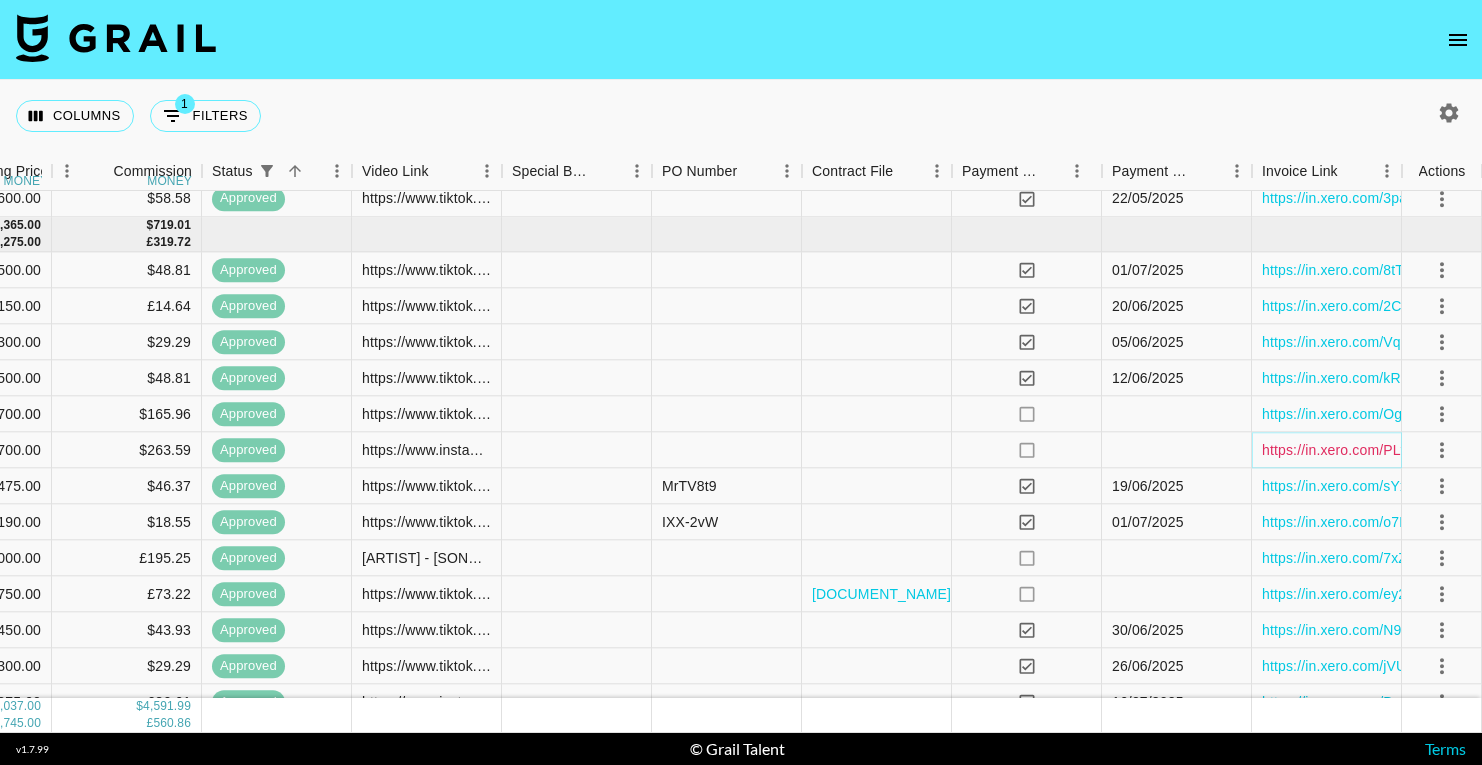 click on "https://in.xero.com/PLwQG5JnOwXnqp46jzP4zvF6ADFSzzZVHL4hCRVa" at bounding box center [1494, 450] 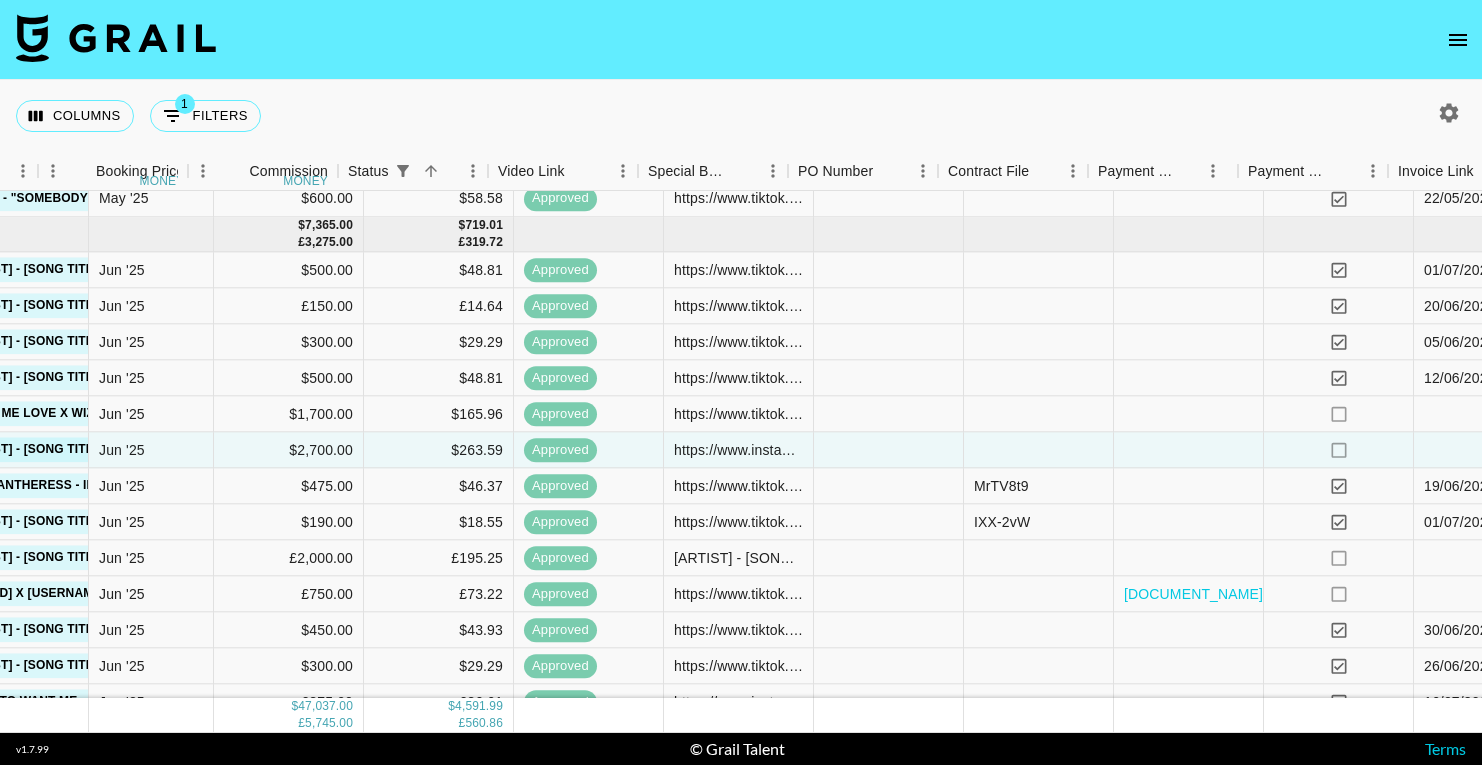 scroll, scrollTop: 693, scrollLeft: 1338, axis: both 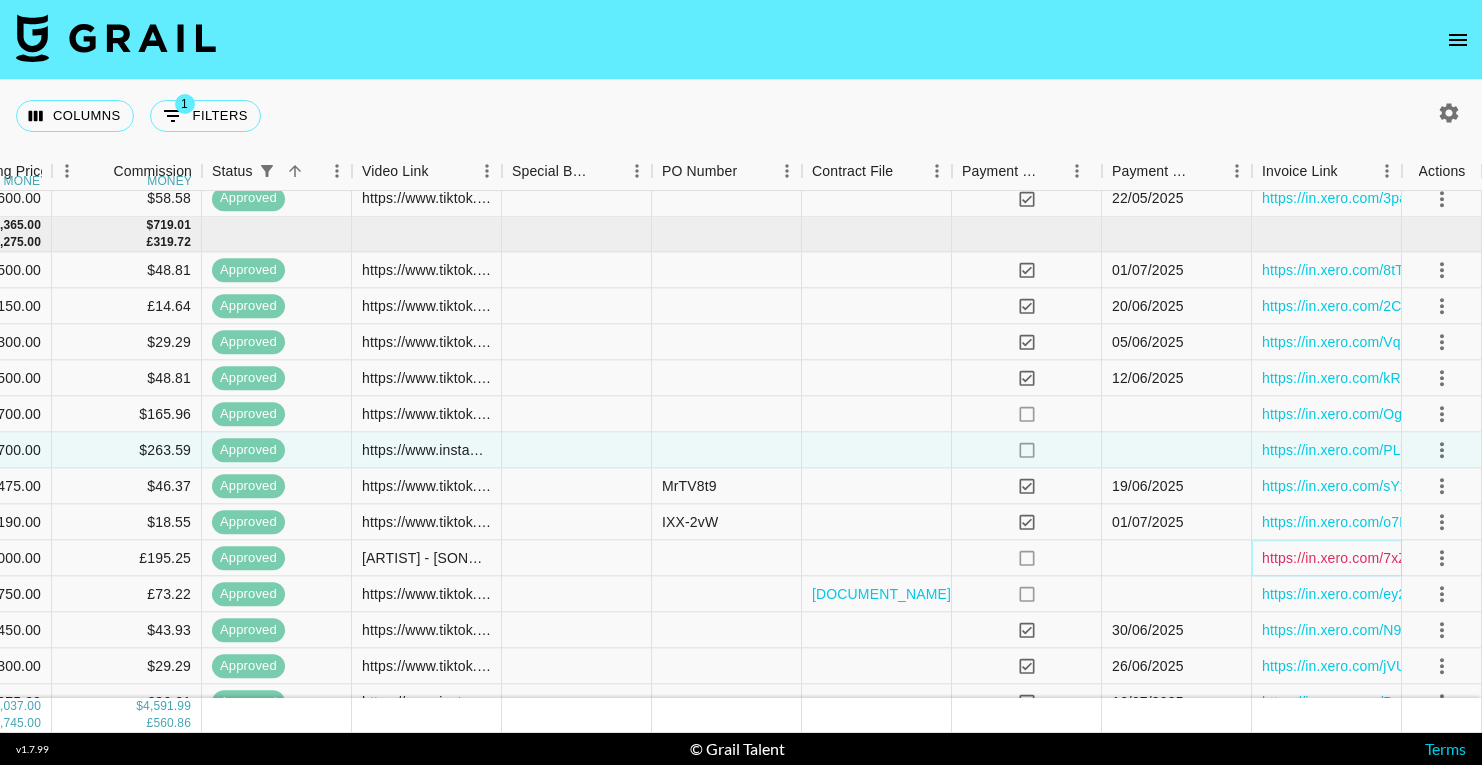 click on "https://in.xero.com/7xZNrYbD4laUV4Iu85zjWi2popCAsmYxVMtKmr4j" at bounding box center (1481, 558) 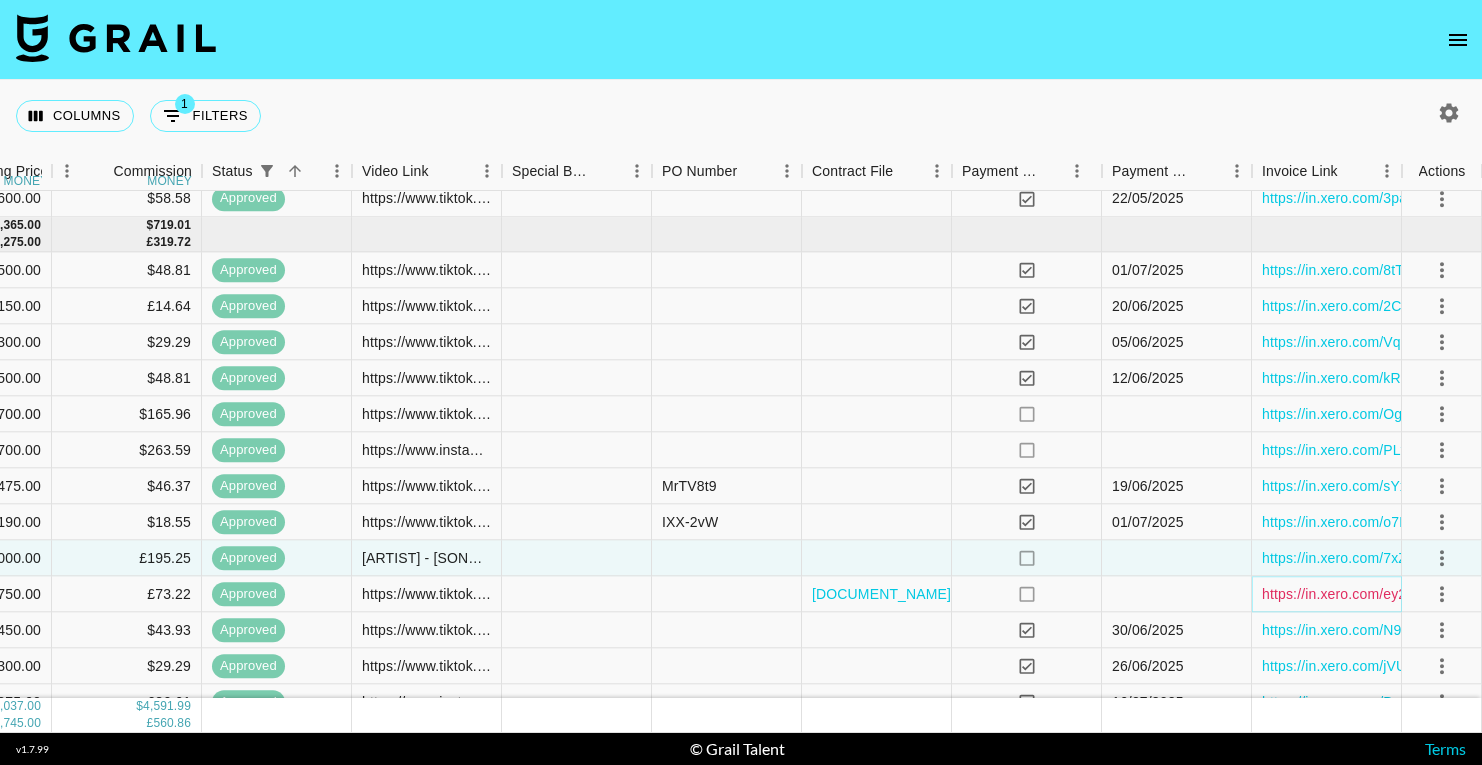 click on "https://in.xero.com/ey2OiXPKrPf4r7kDb4IDr79I6PNiDcmYTOAXRDTM" at bounding box center (1486, 594) 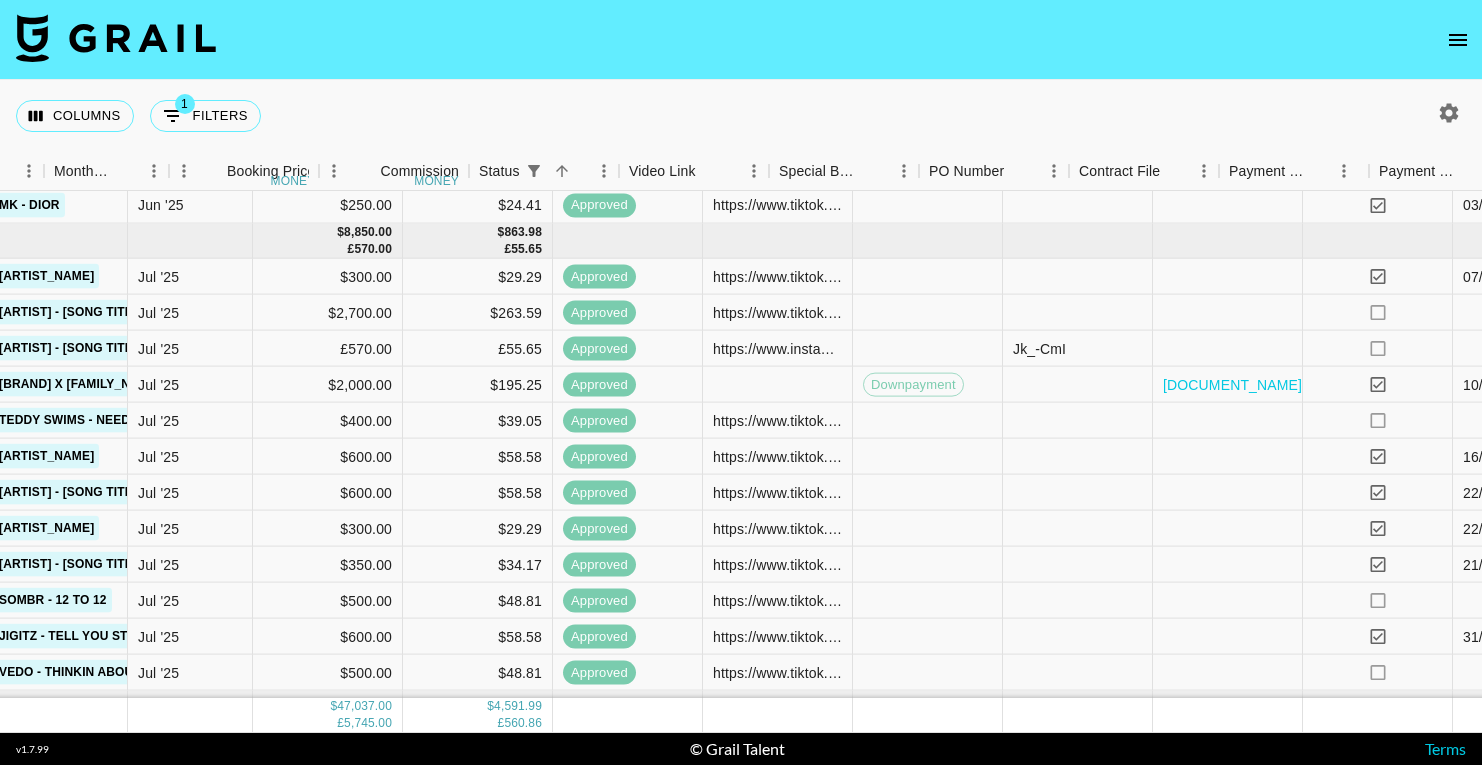 scroll, scrollTop: 1226, scrollLeft: 1338, axis: both 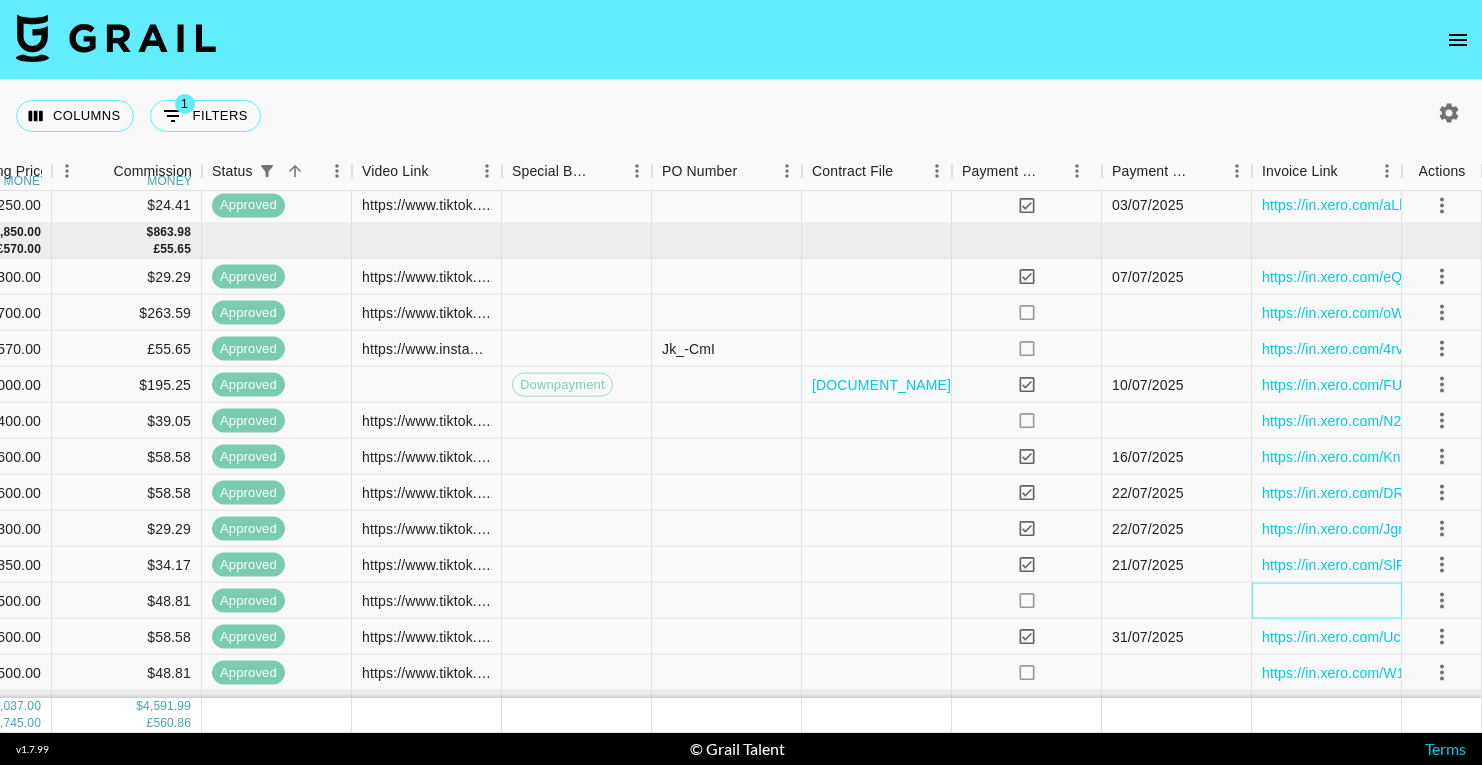 click at bounding box center (1327, 601) 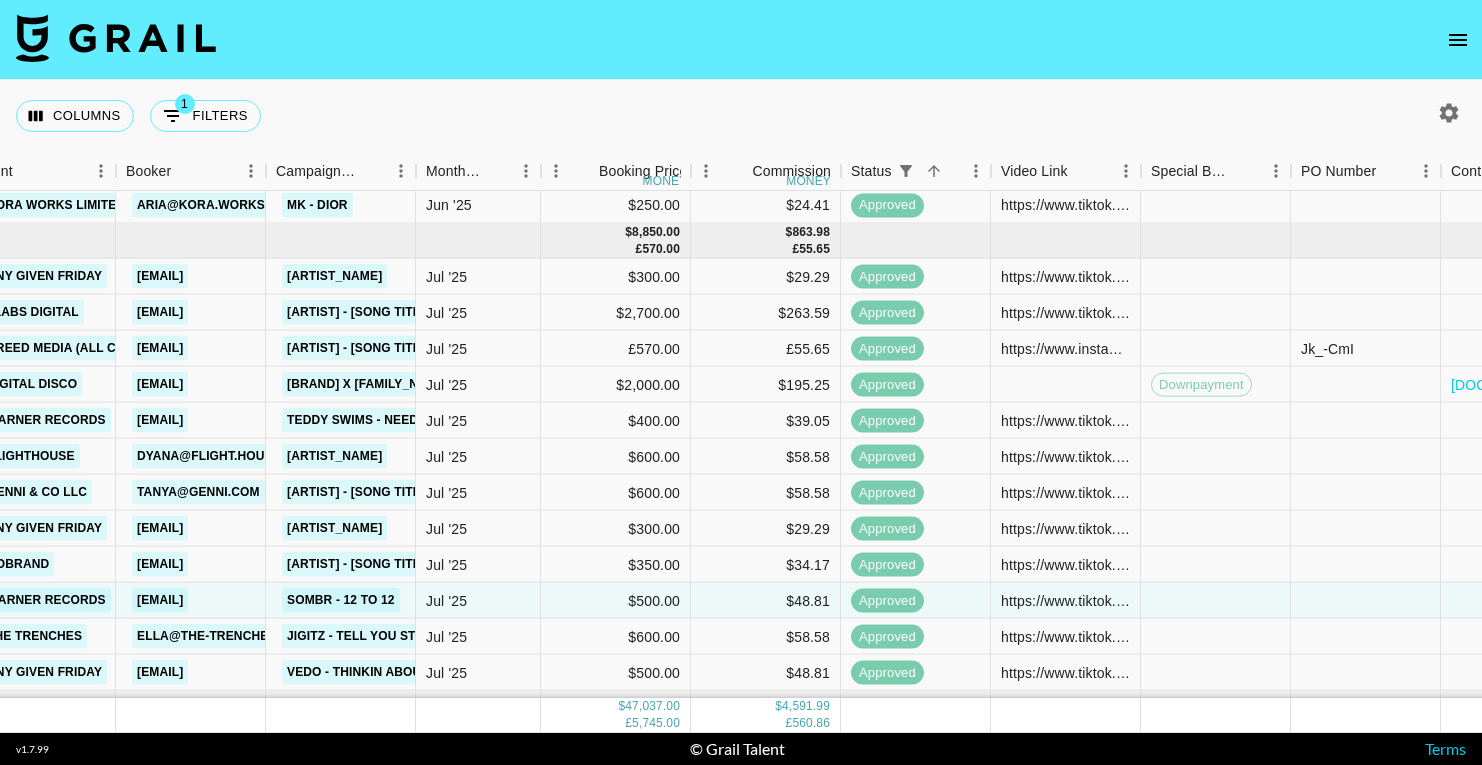 scroll, scrollTop: 1226, scrollLeft: 0, axis: vertical 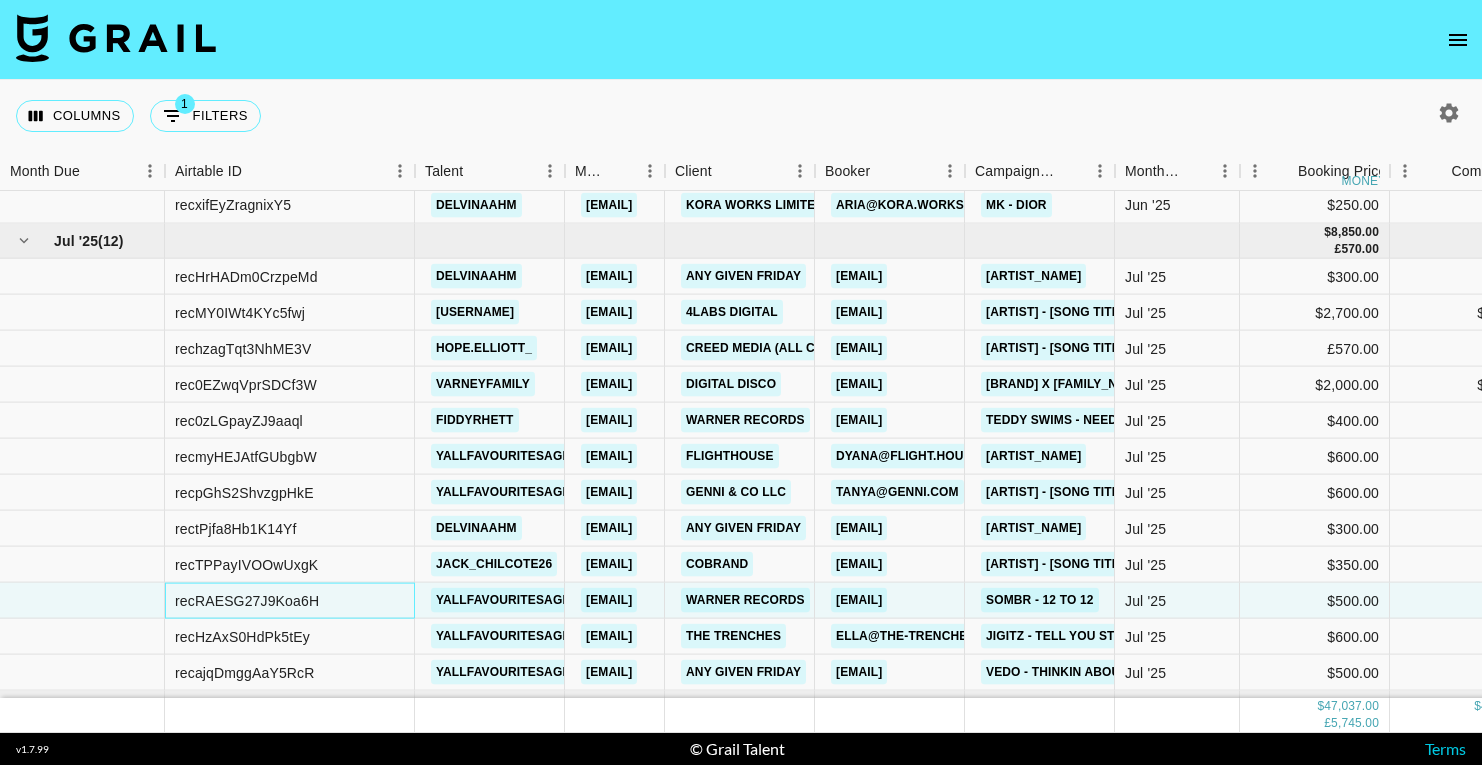 click on "recRAESG27J9Koa6H" at bounding box center (247, 600) 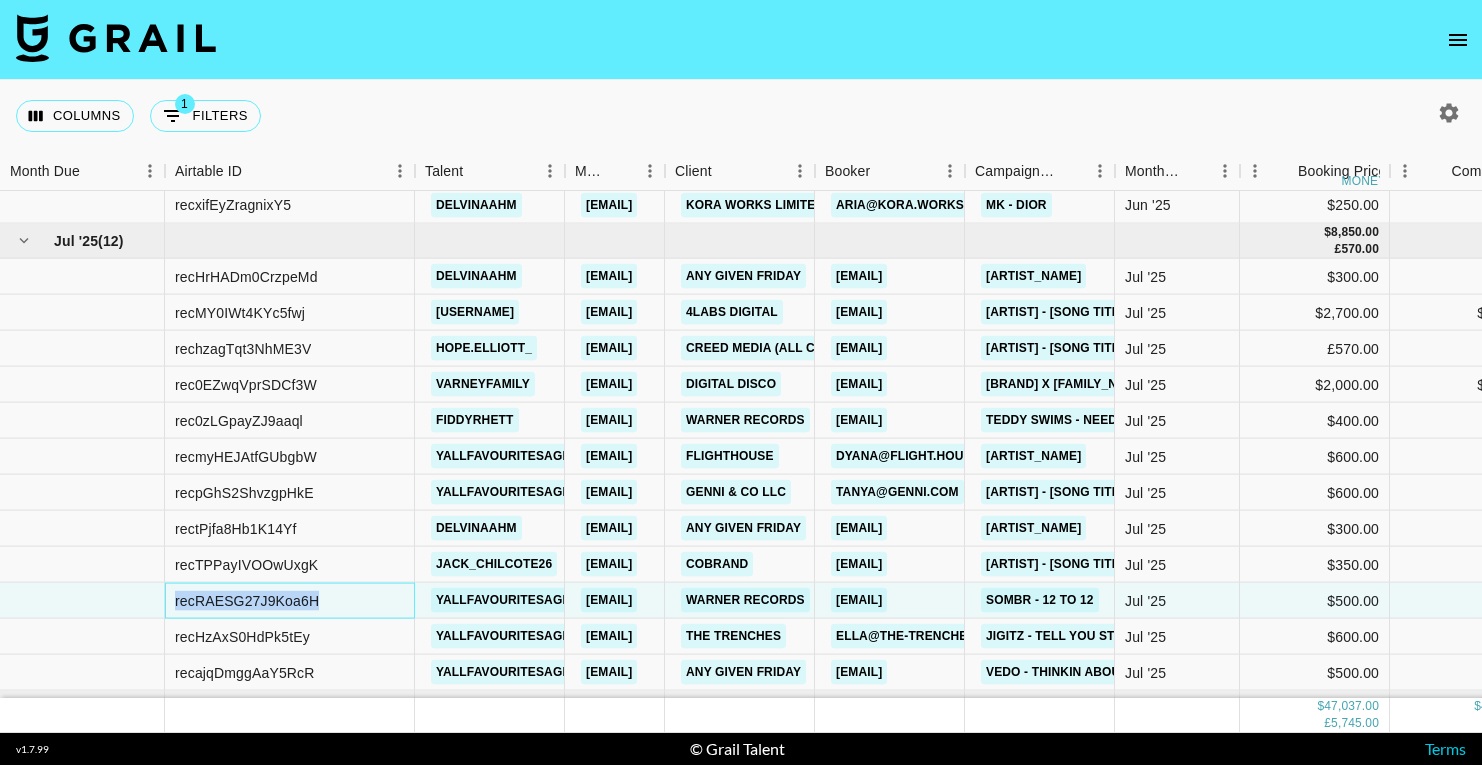 click on "recRAESG27J9Koa6H" at bounding box center (247, 600) 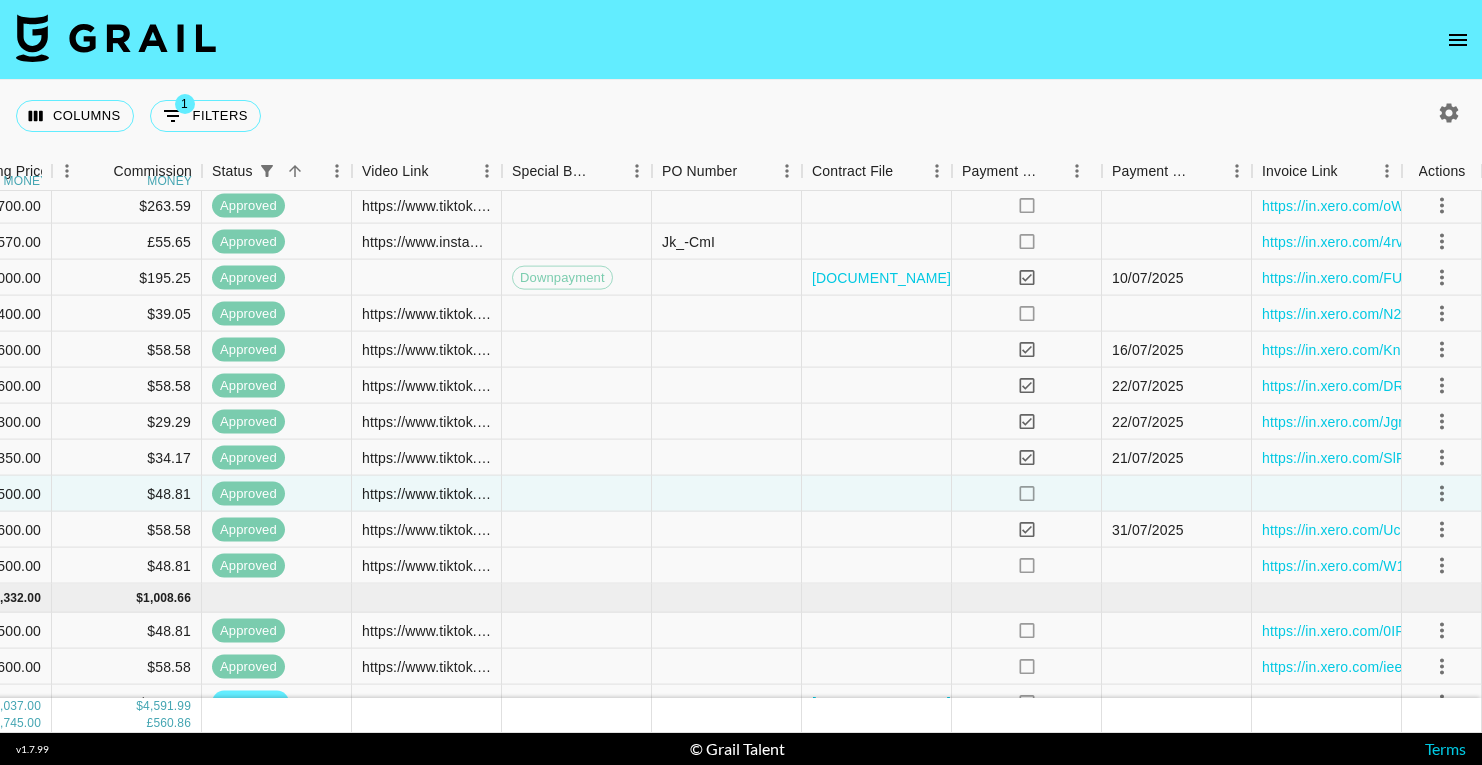 scroll, scrollTop: 1344, scrollLeft: 1338, axis: both 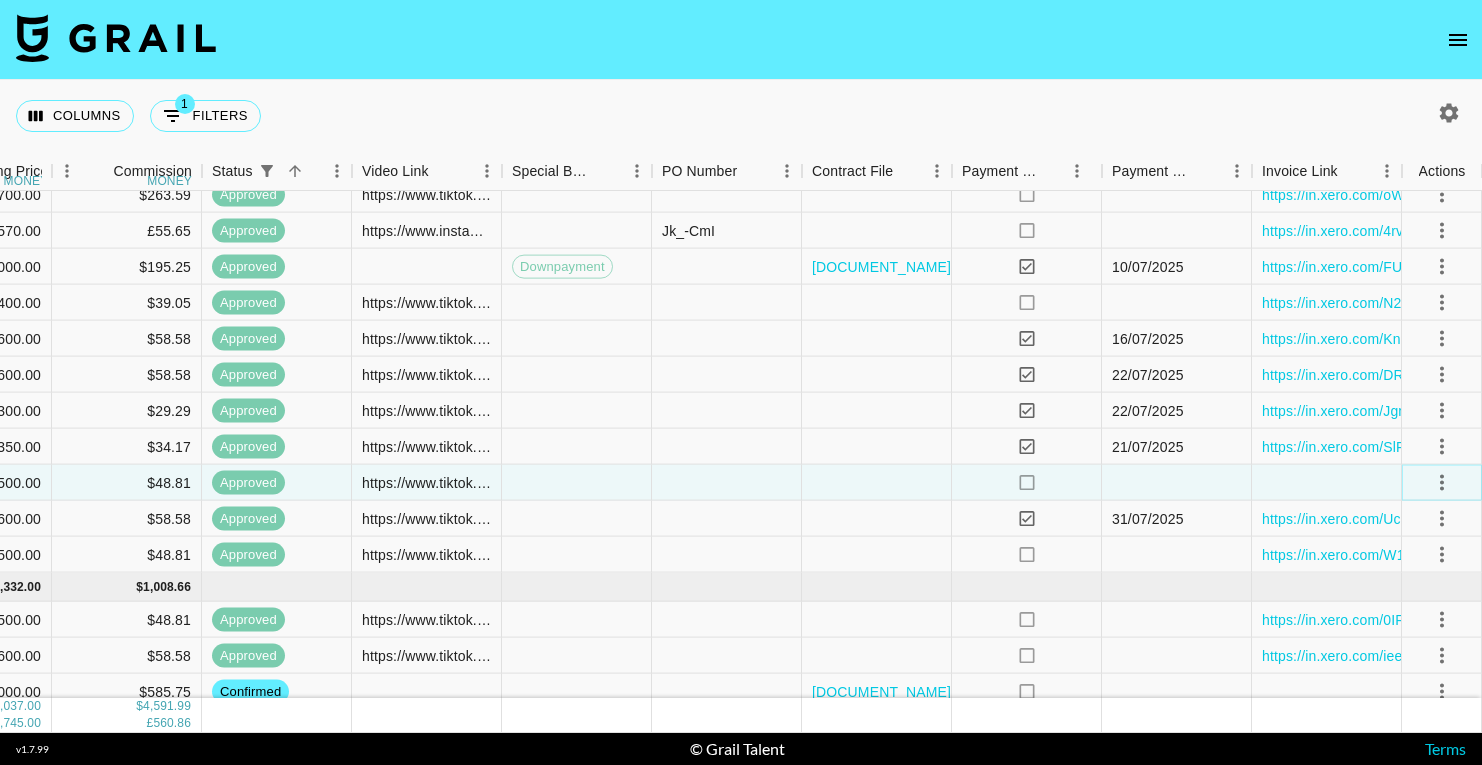 click 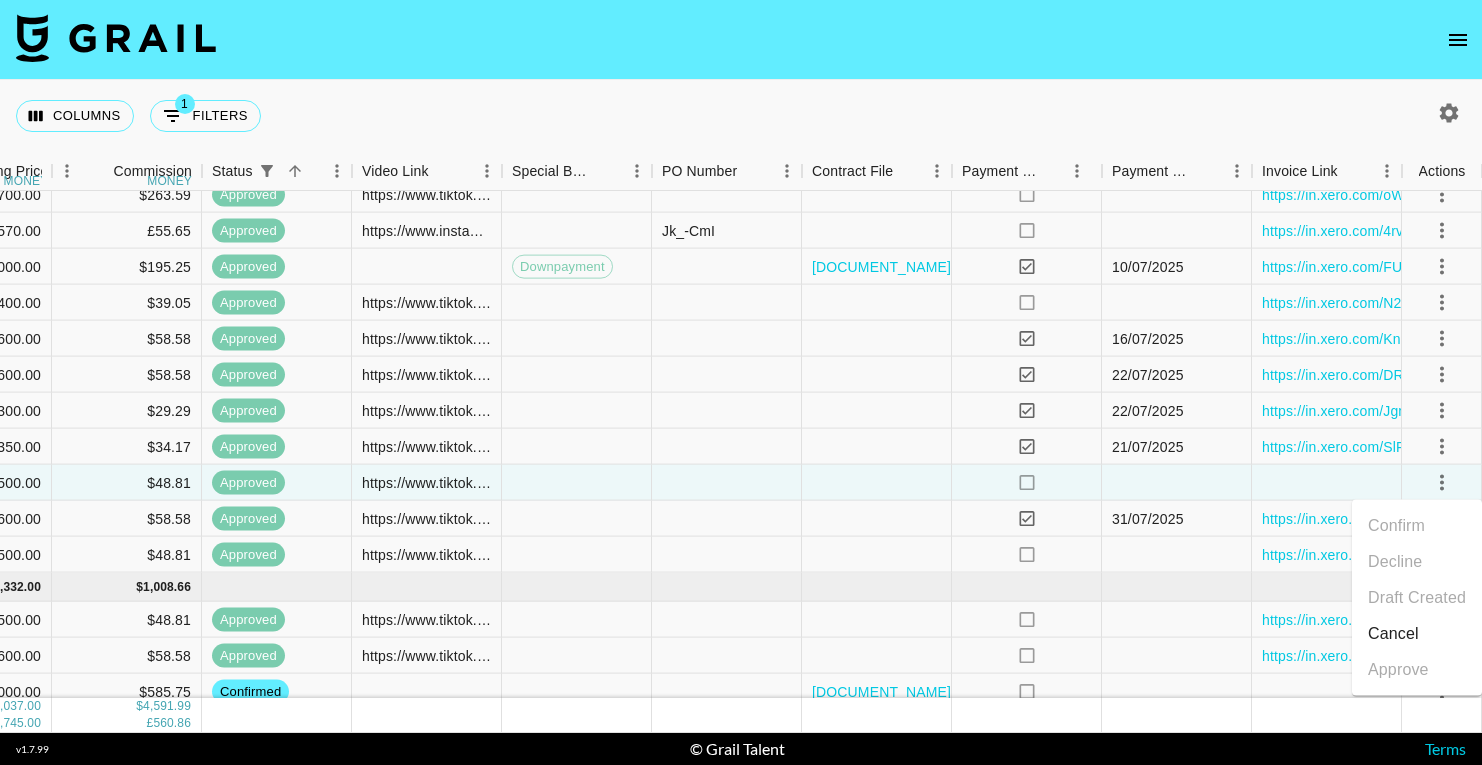 click on "Columns 1 Filters + Booking" at bounding box center (741, 116) 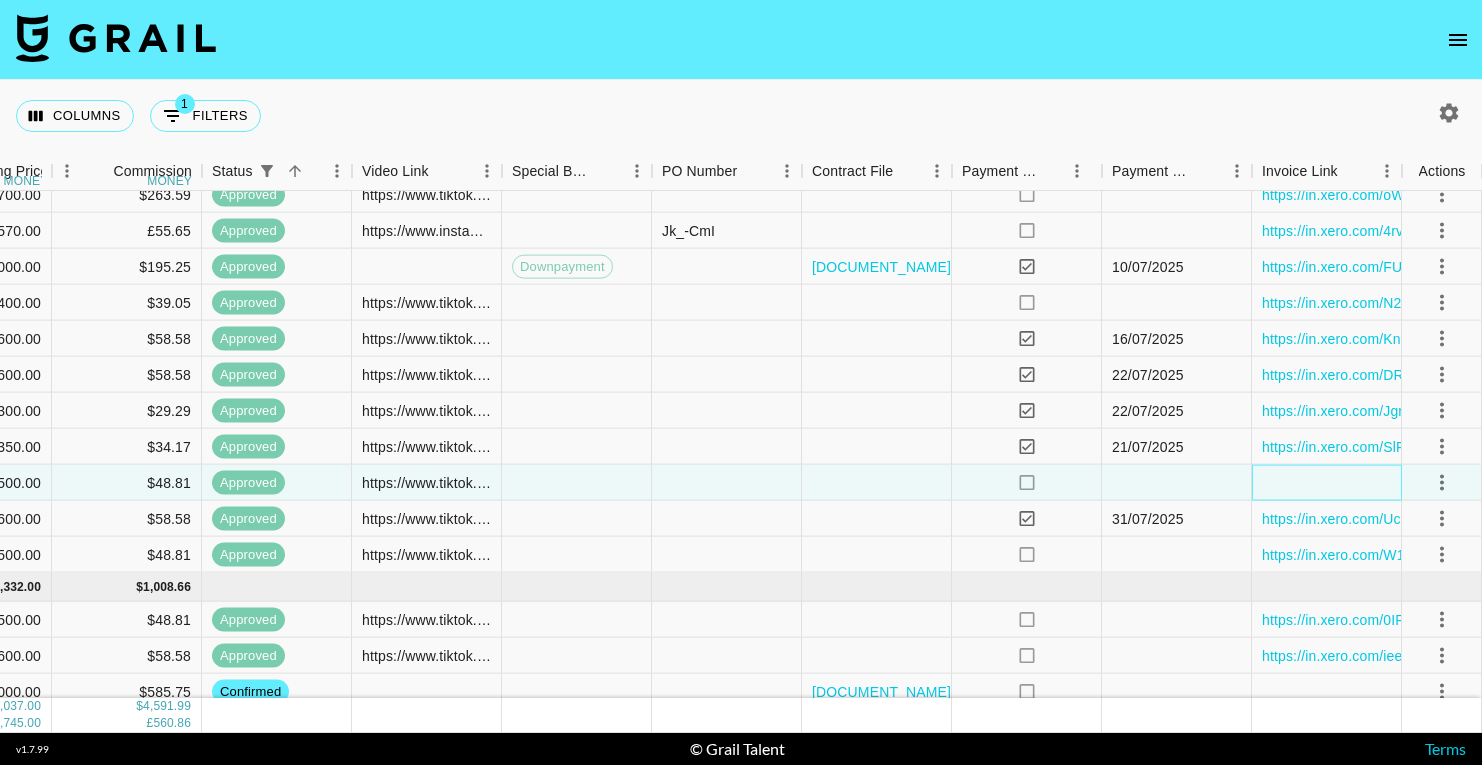 click at bounding box center (1327, 483) 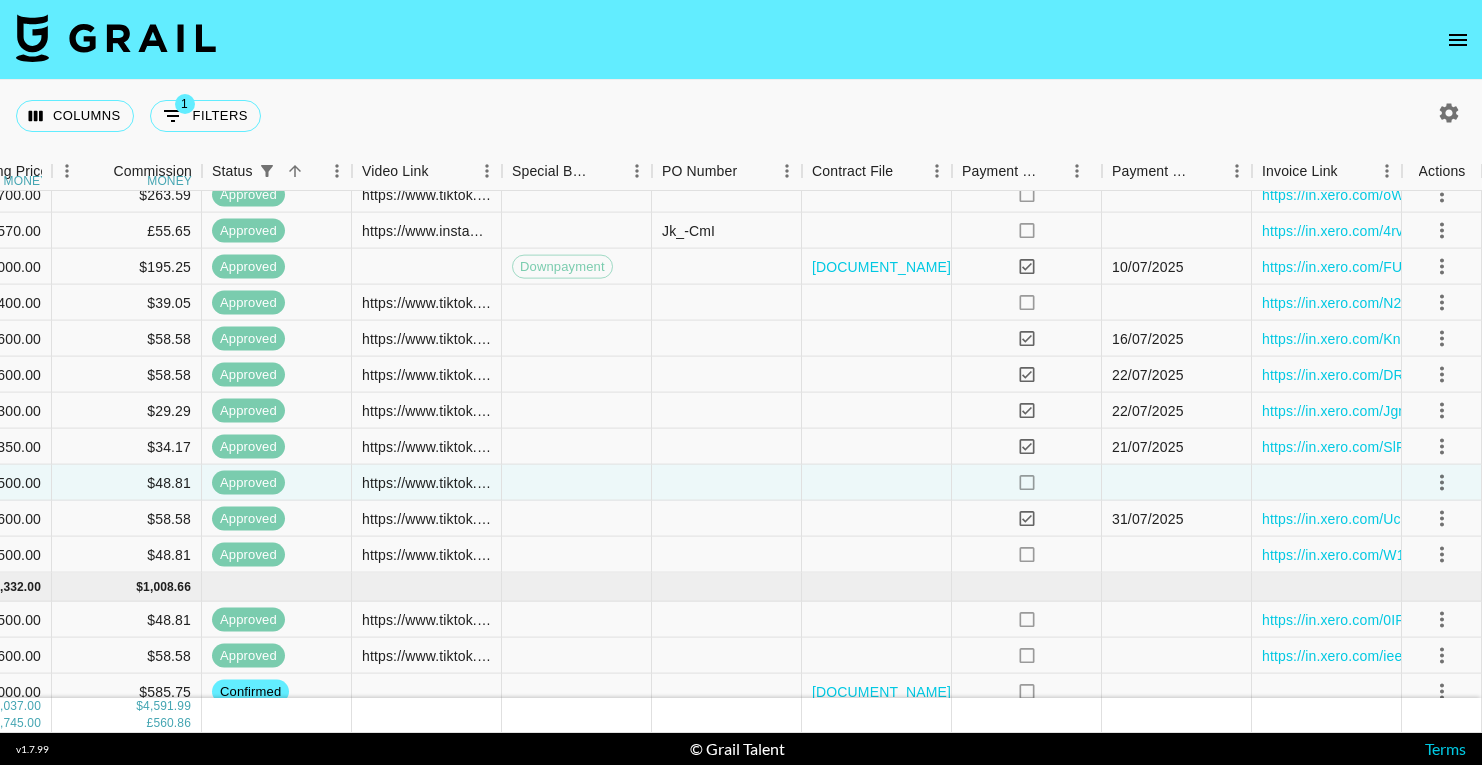 click at bounding box center (741, 40) 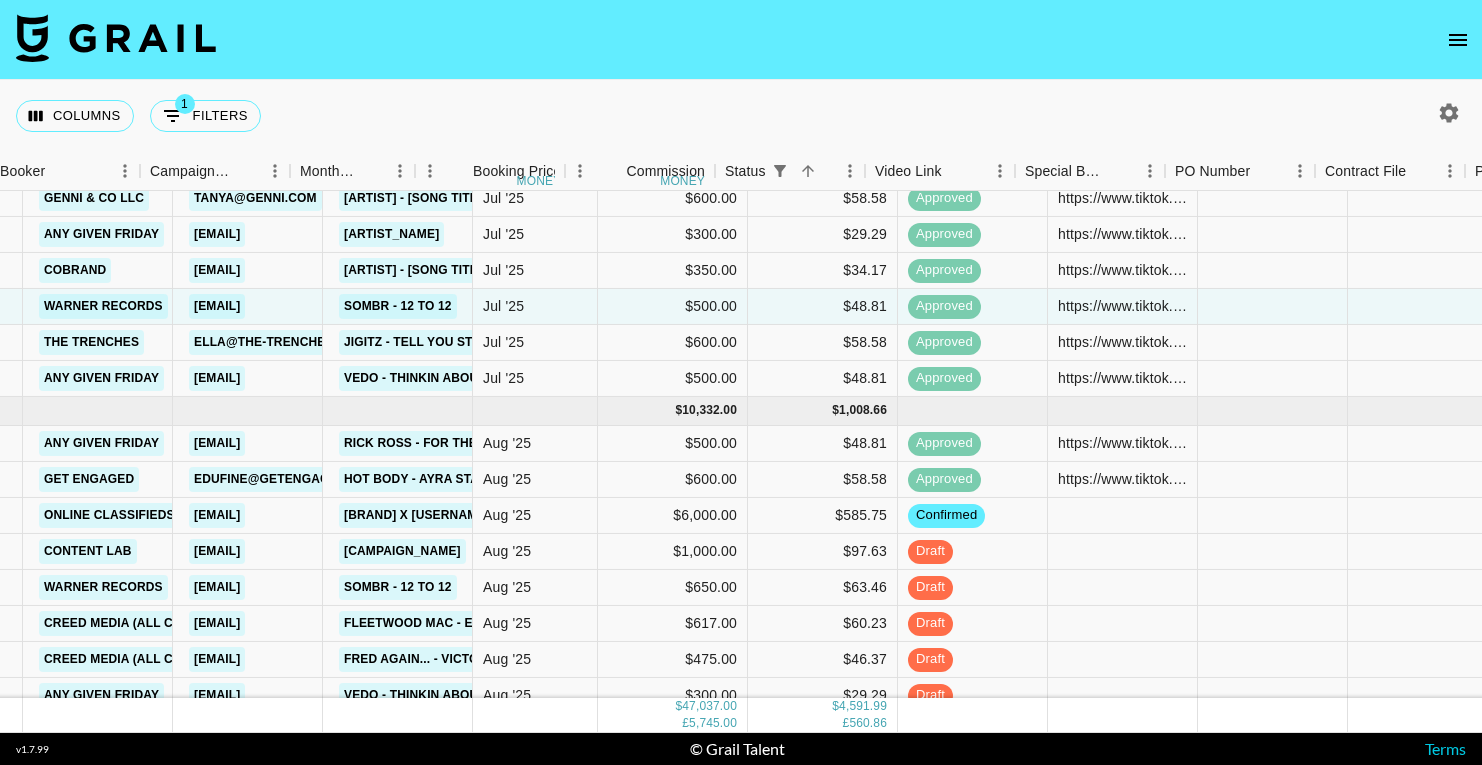 scroll, scrollTop: 1520, scrollLeft: 0, axis: vertical 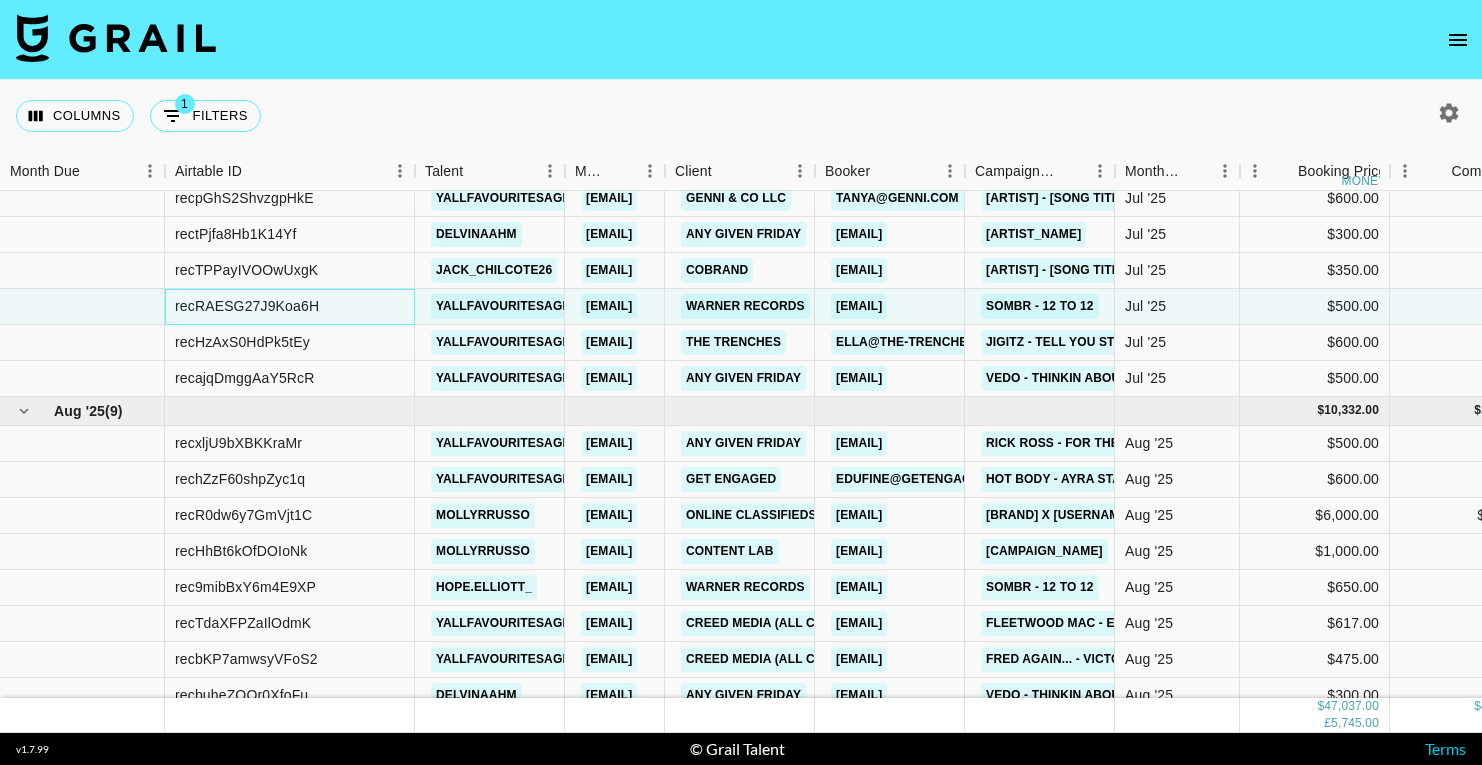 click on "recRAESG27J9Koa6H" at bounding box center [247, 306] 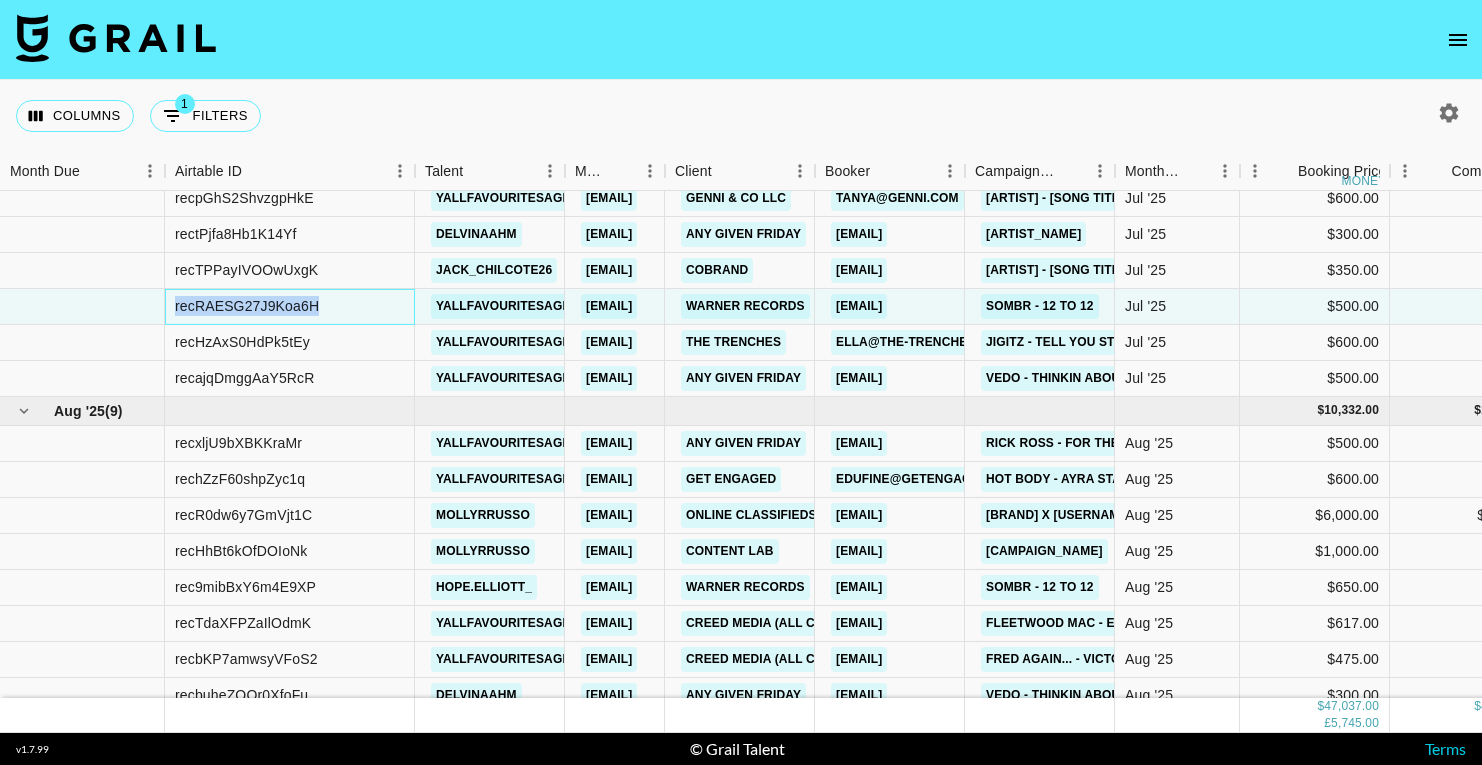 click on "recRAESG27J9Koa6H" at bounding box center (247, 306) 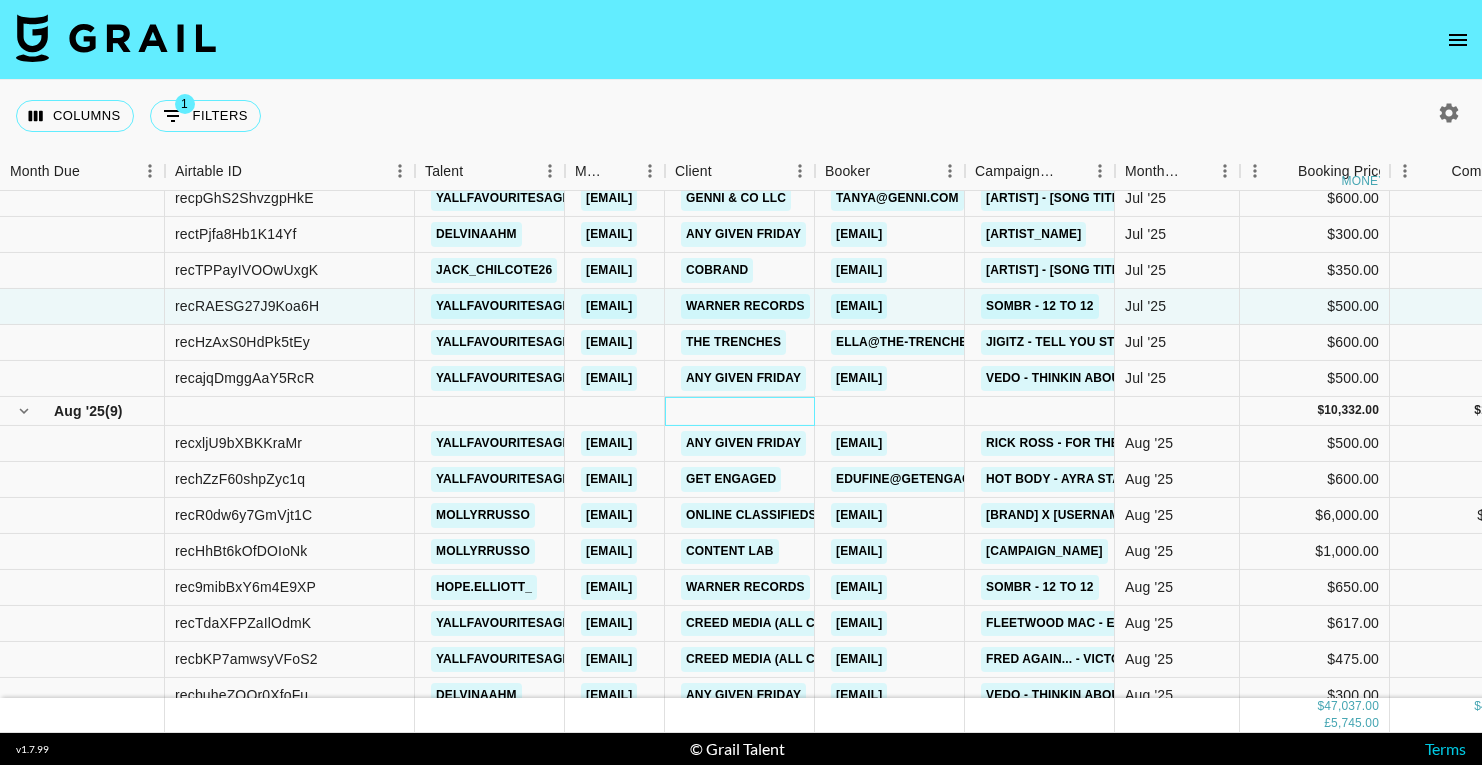 click at bounding box center (740, 411) 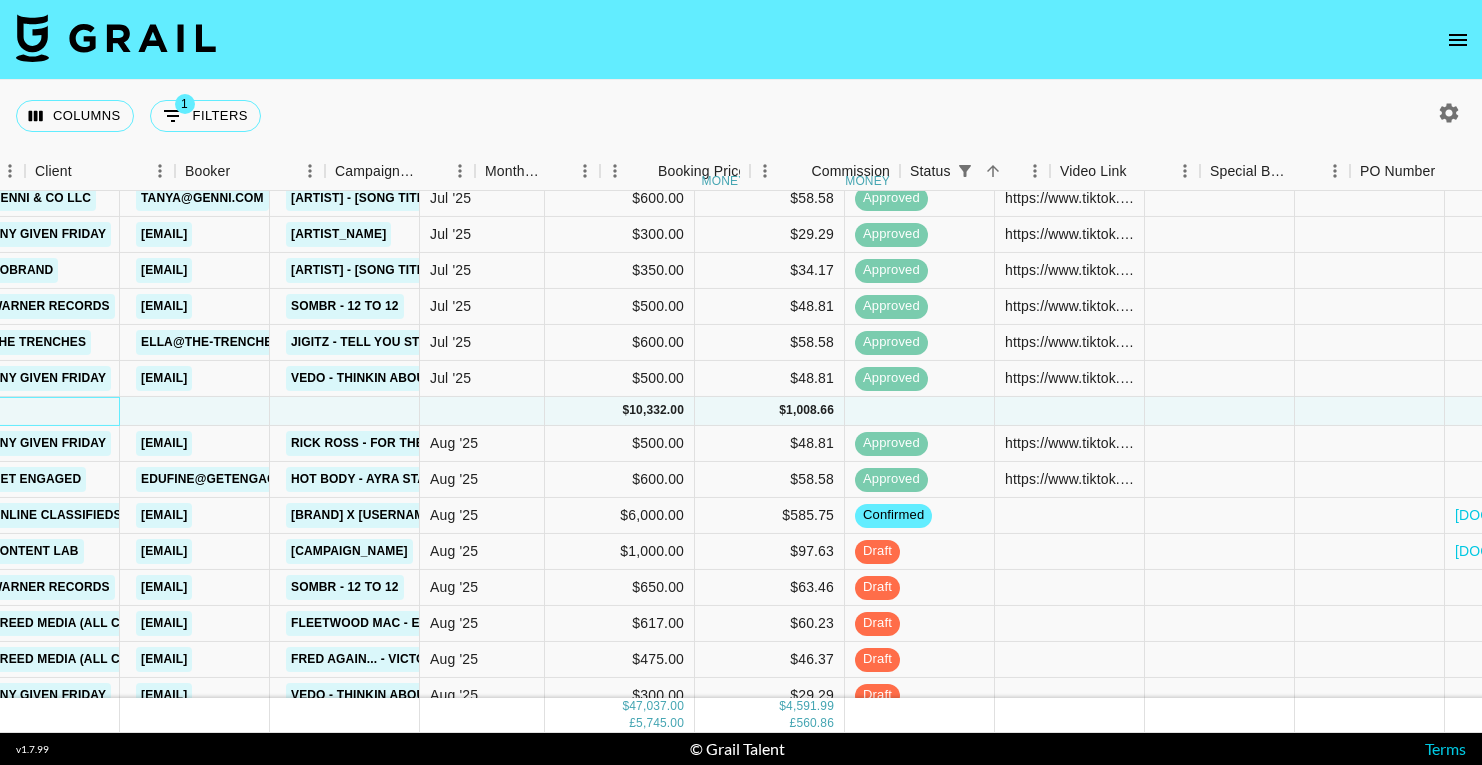 scroll, scrollTop: 1520, scrollLeft: 704, axis: both 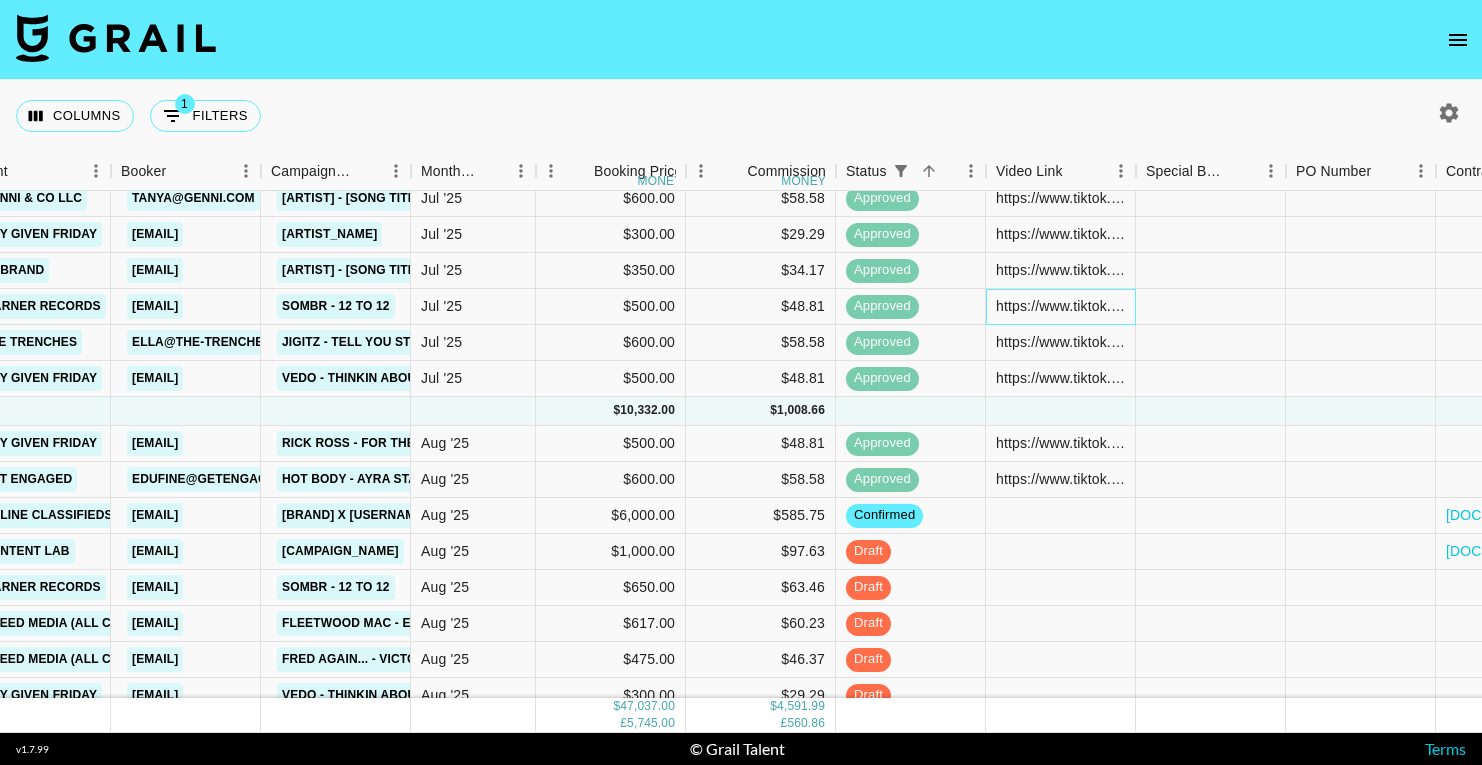 click on "https://www.tiktok.com/@yallfavouritesagittarius/video/7533324769492471062" at bounding box center (1060, 306) 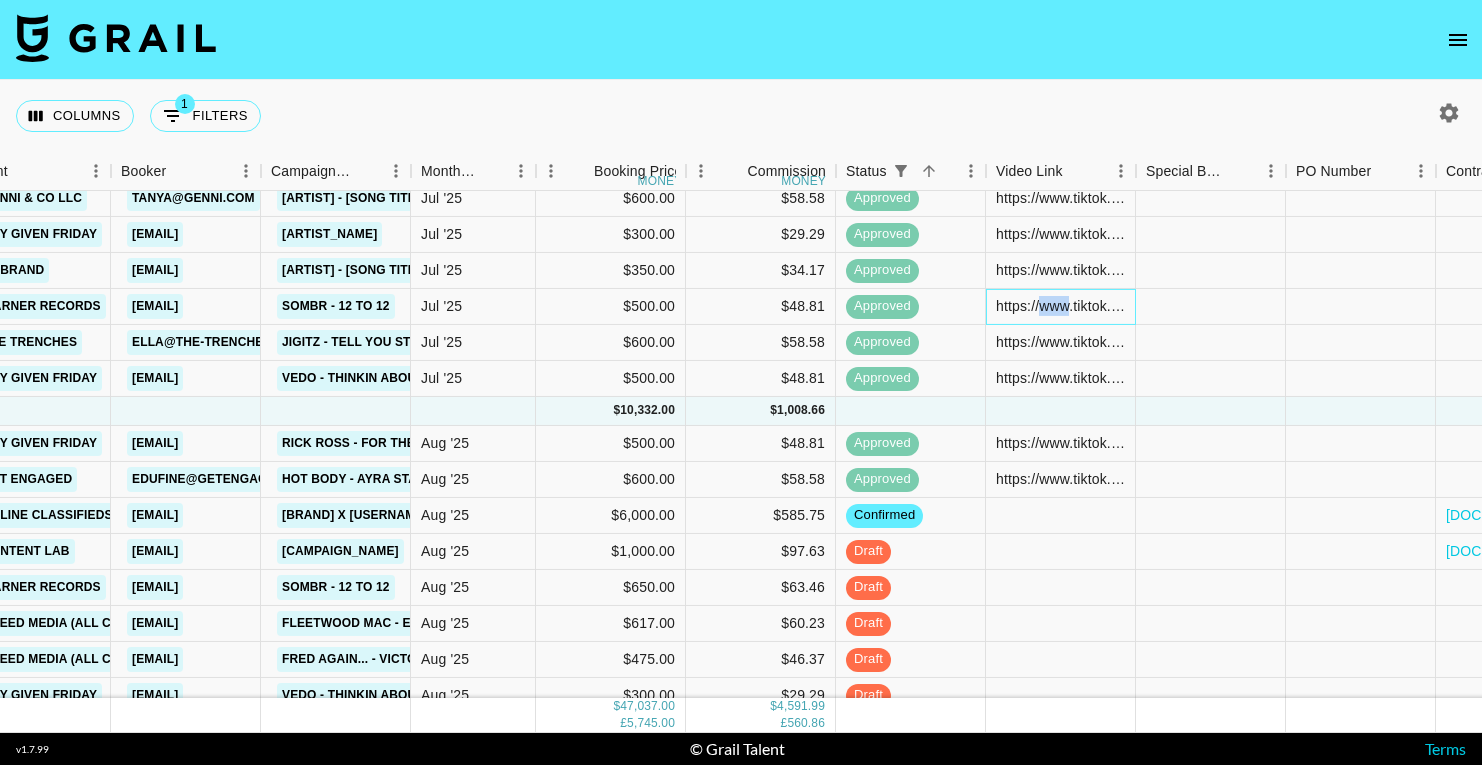 click on "https://www.tiktok.com/@yallfavouritesagittarius/video/7533324769492471062" at bounding box center [1060, 306] 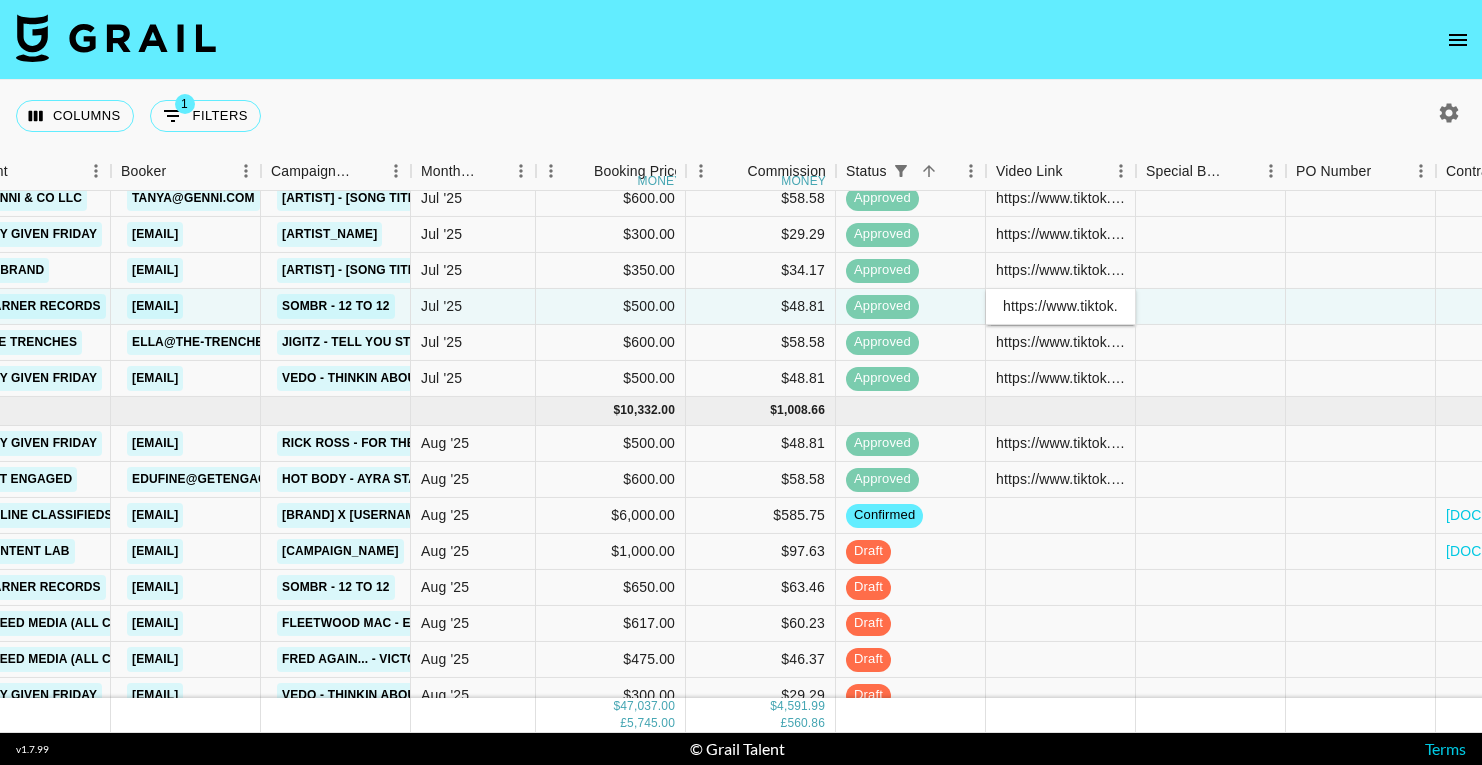 scroll, scrollTop: 0, scrollLeft: 380, axis: horizontal 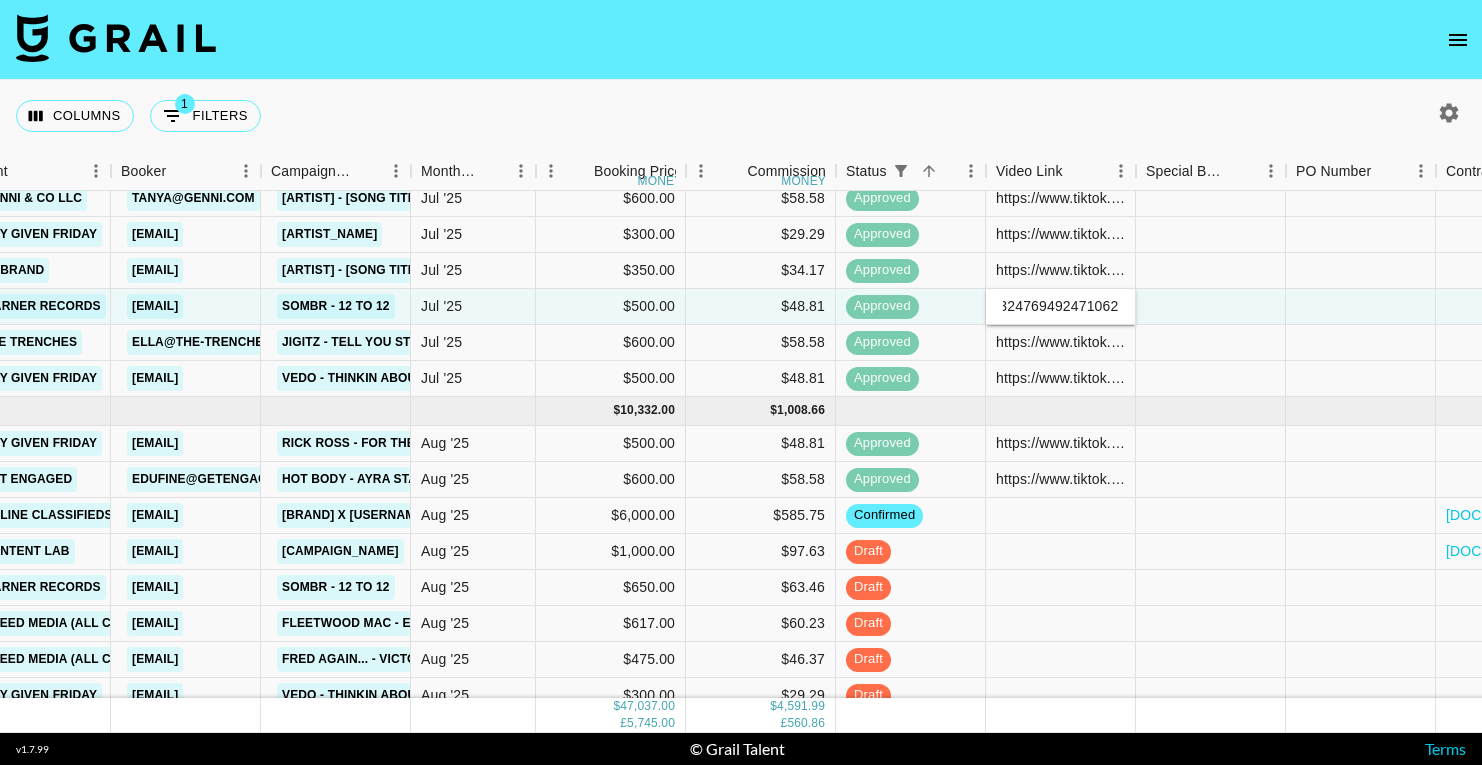 click on "https://www.tiktok.com/@yallfavouritesagittarius/video/7533324769492471062" at bounding box center [1060, 306] 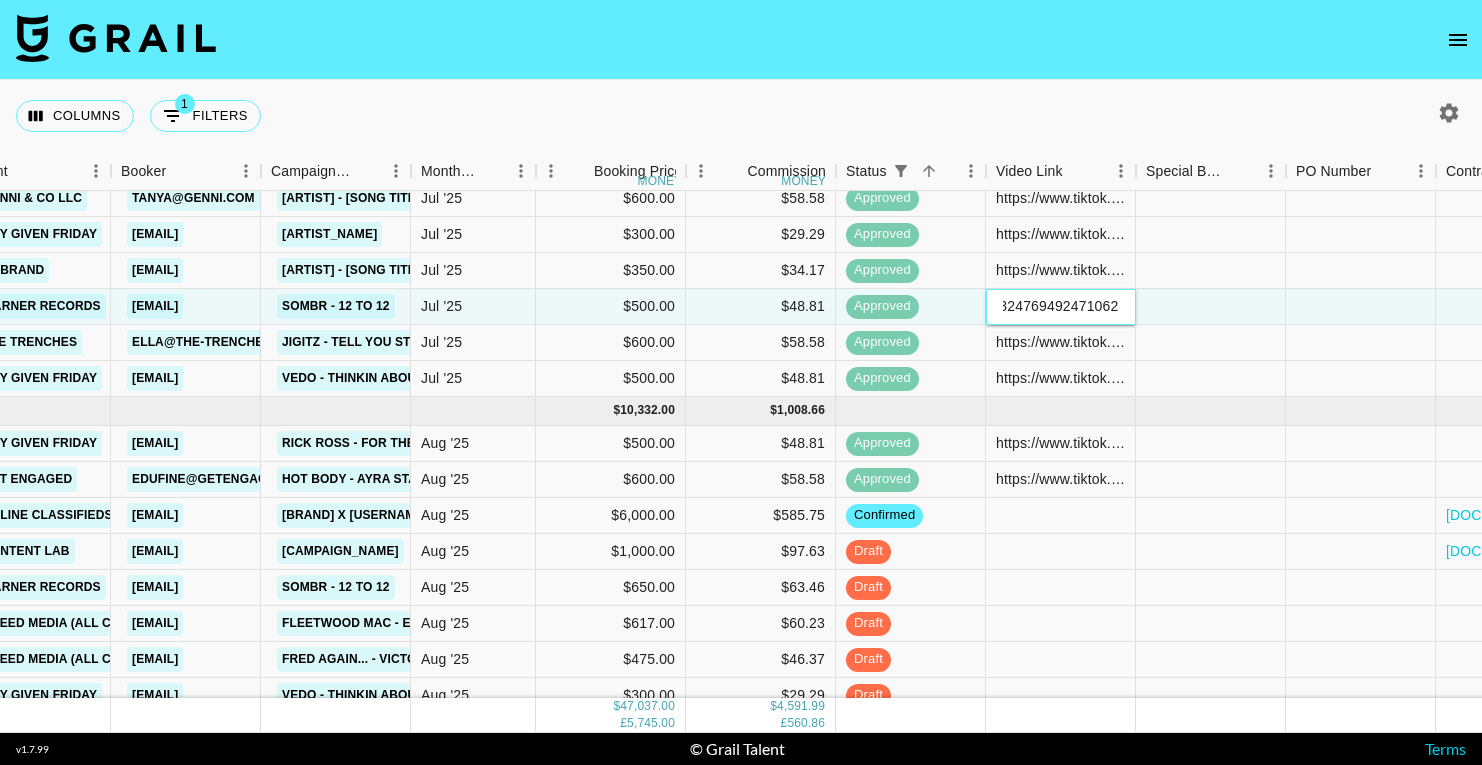 scroll, scrollTop: 0, scrollLeft: 0, axis: both 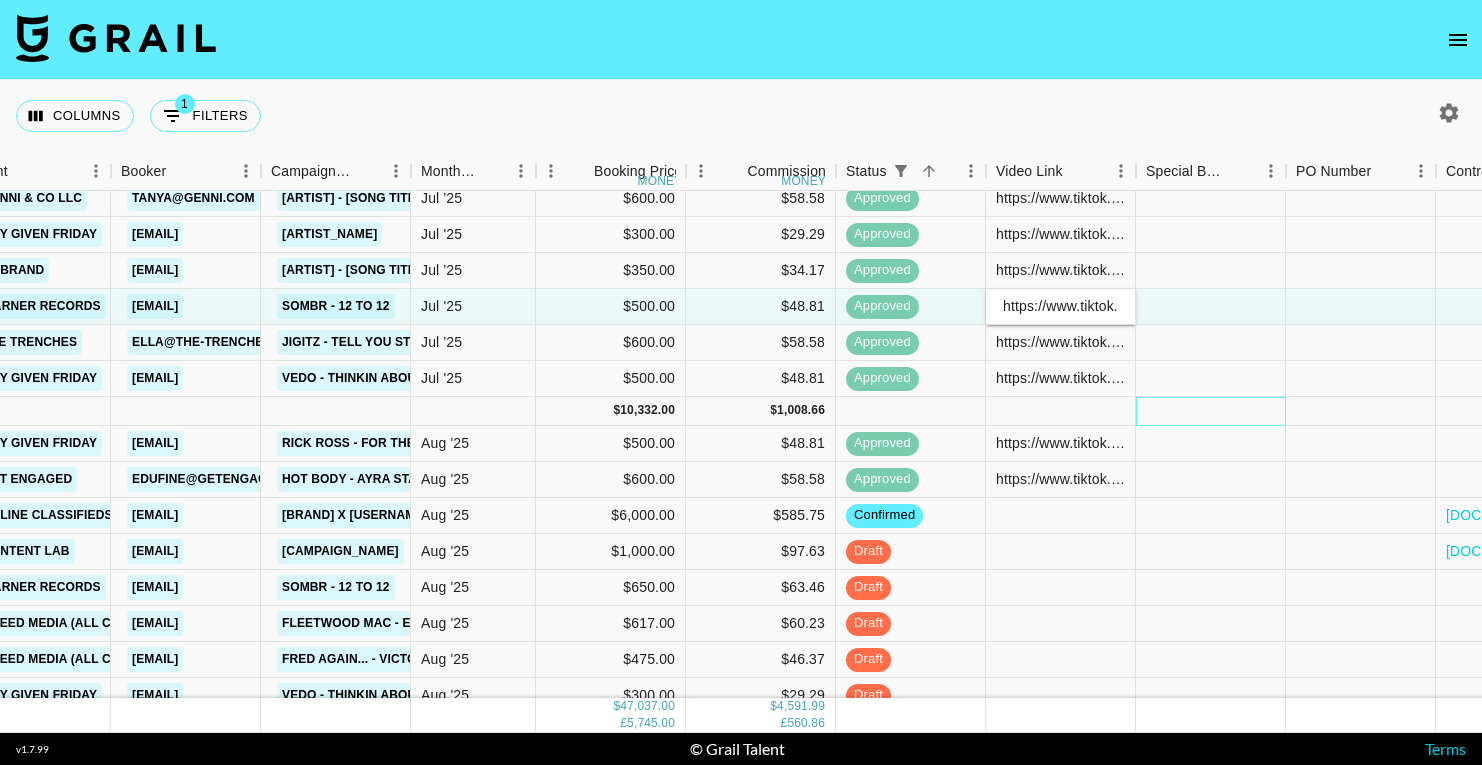 click at bounding box center (1211, 411) 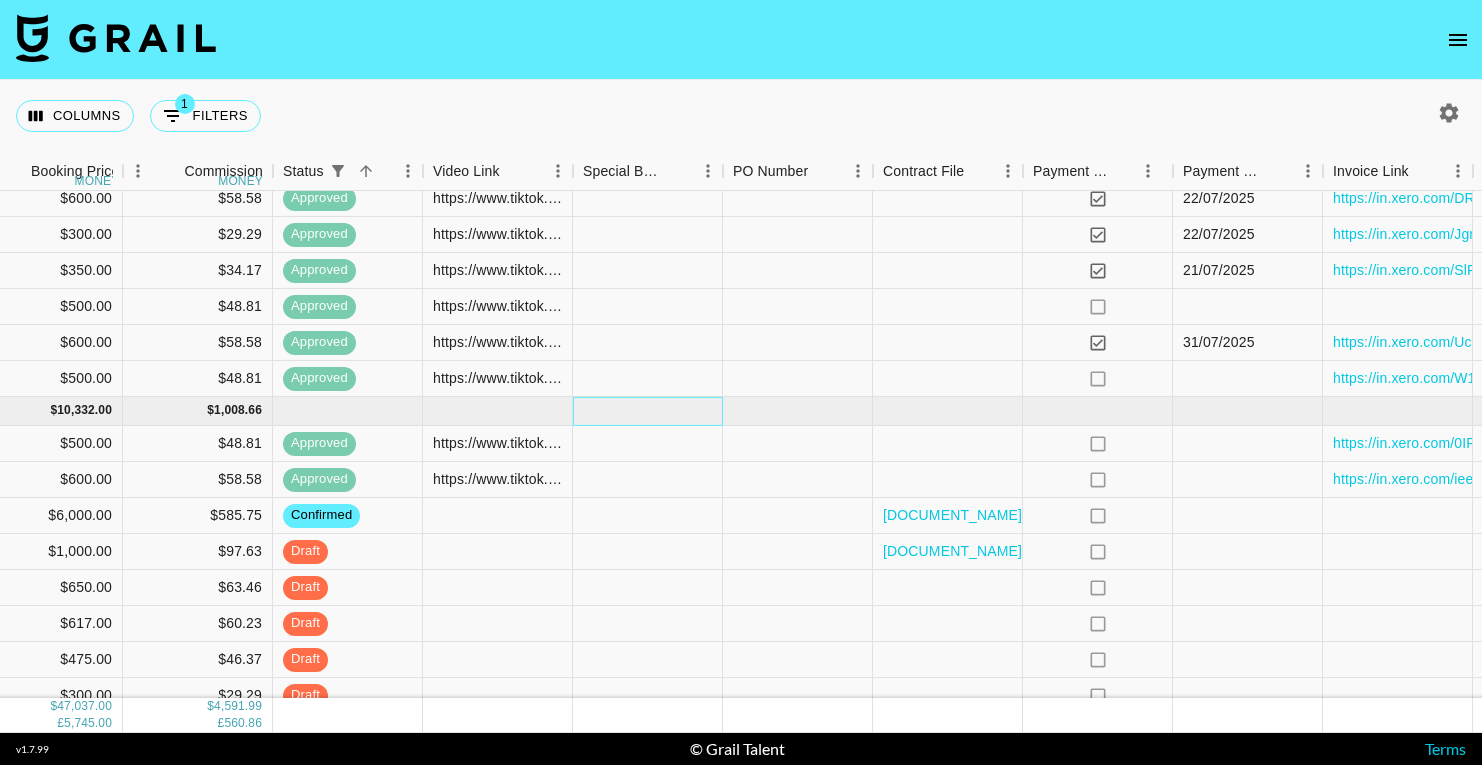 scroll, scrollTop: 1520, scrollLeft: 1338, axis: both 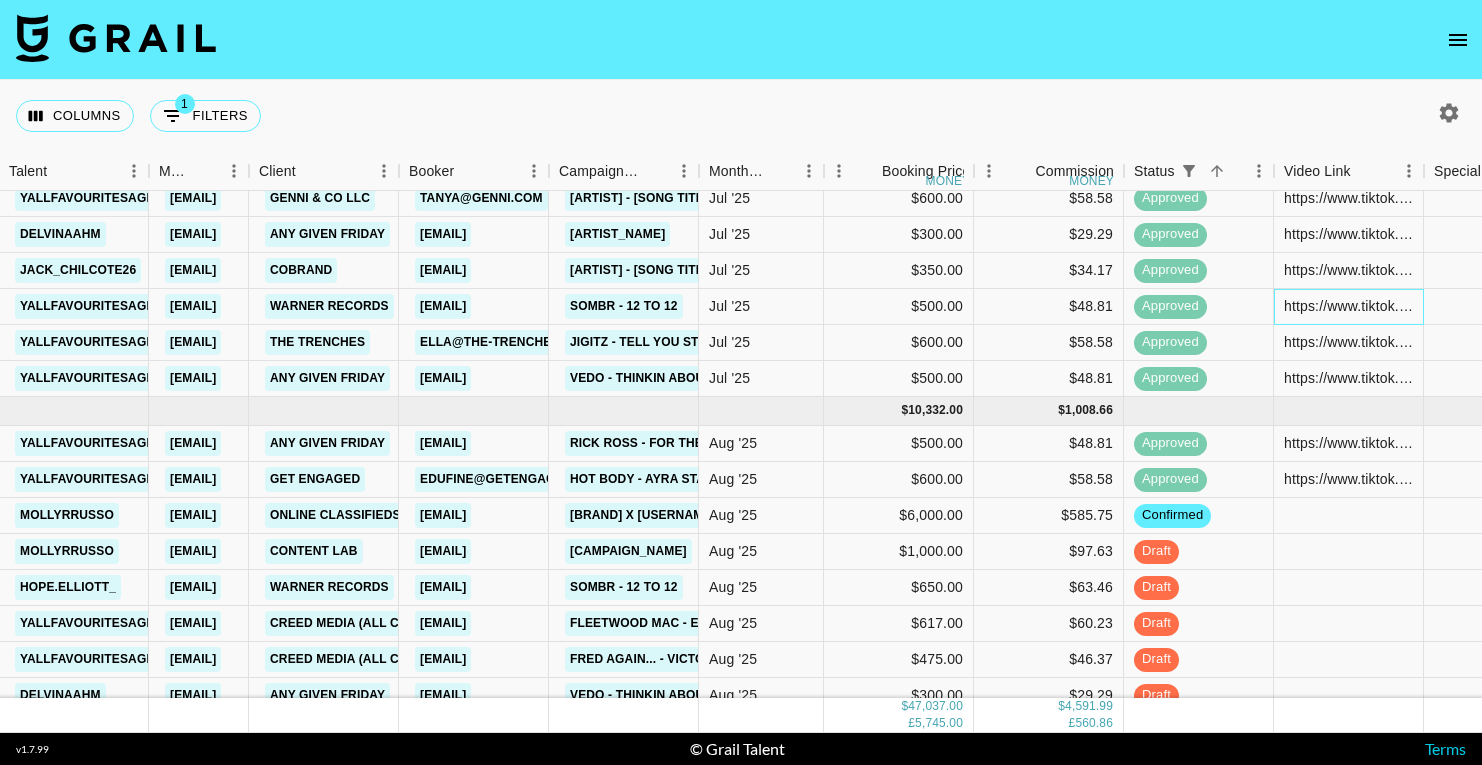 click on "https://www.tiktok.com/@yallfavouritesagittarius/video/7533324769492471062" at bounding box center (1348, 306) 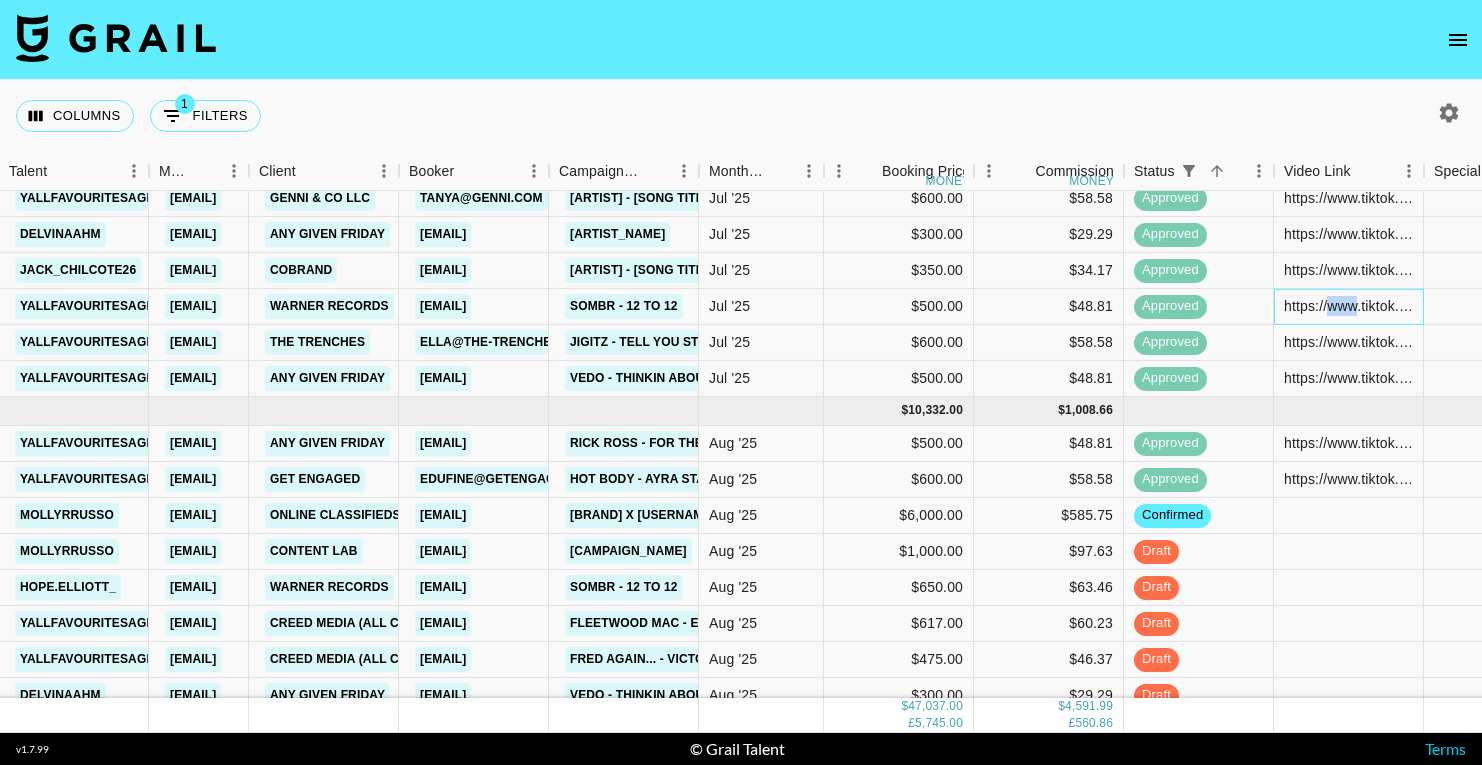 click on "https://www.tiktok.com/@yallfavouritesagittarius/video/7533324769492471062" at bounding box center [1348, 306] 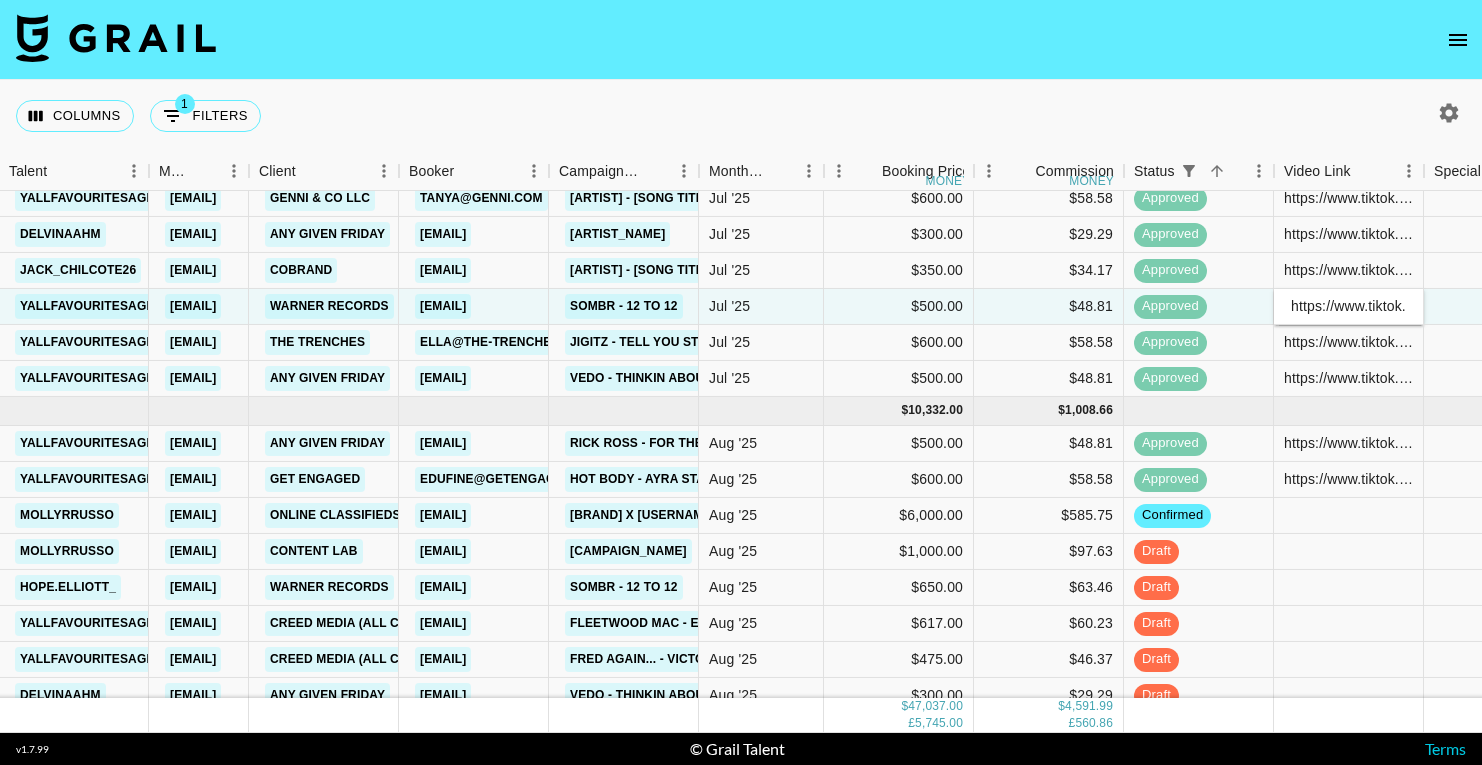 scroll, scrollTop: 0, scrollLeft: 380, axis: horizontal 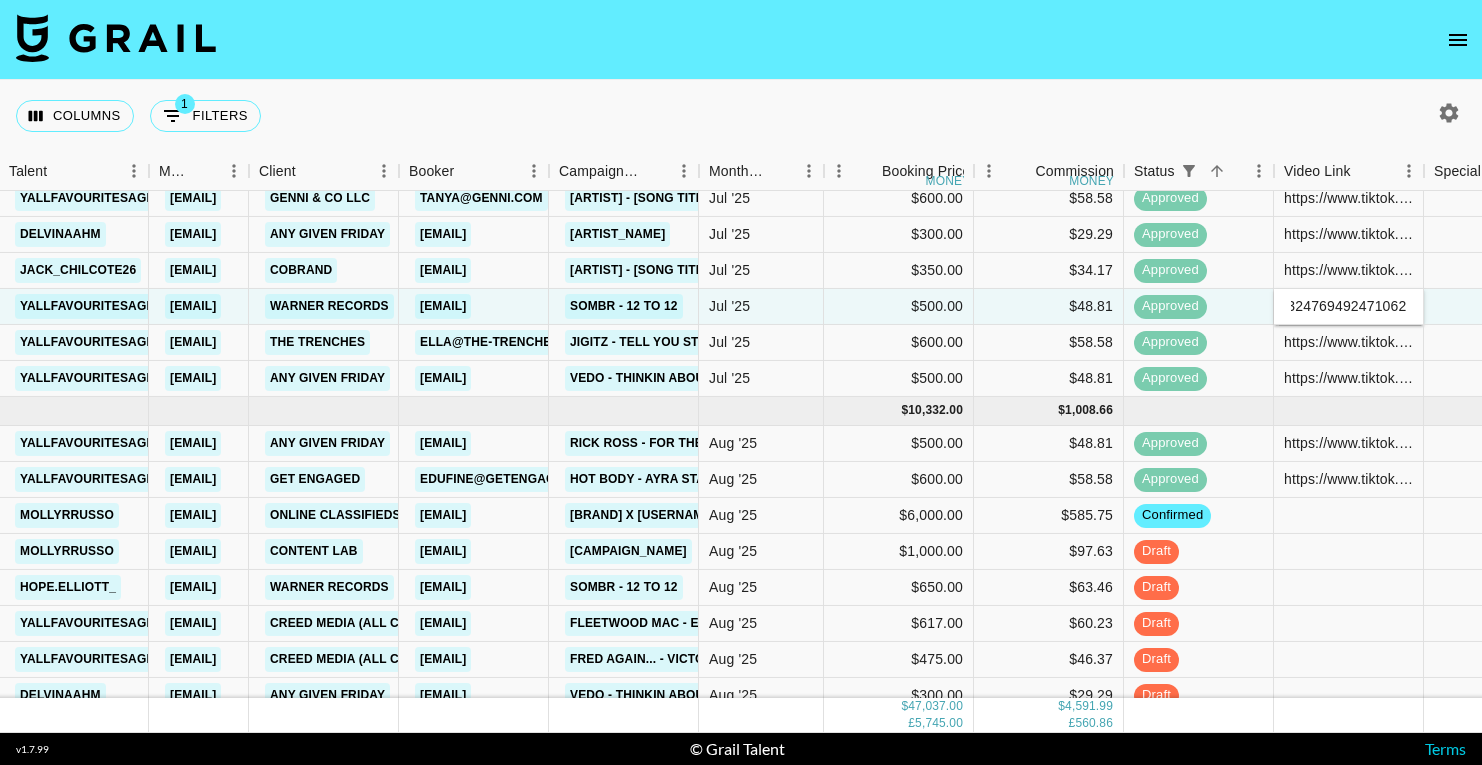 click on "https://www.tiktok.com/@yallfavouritesagittarius/video/7533324769492471062" at bounding box center (1348, 306) 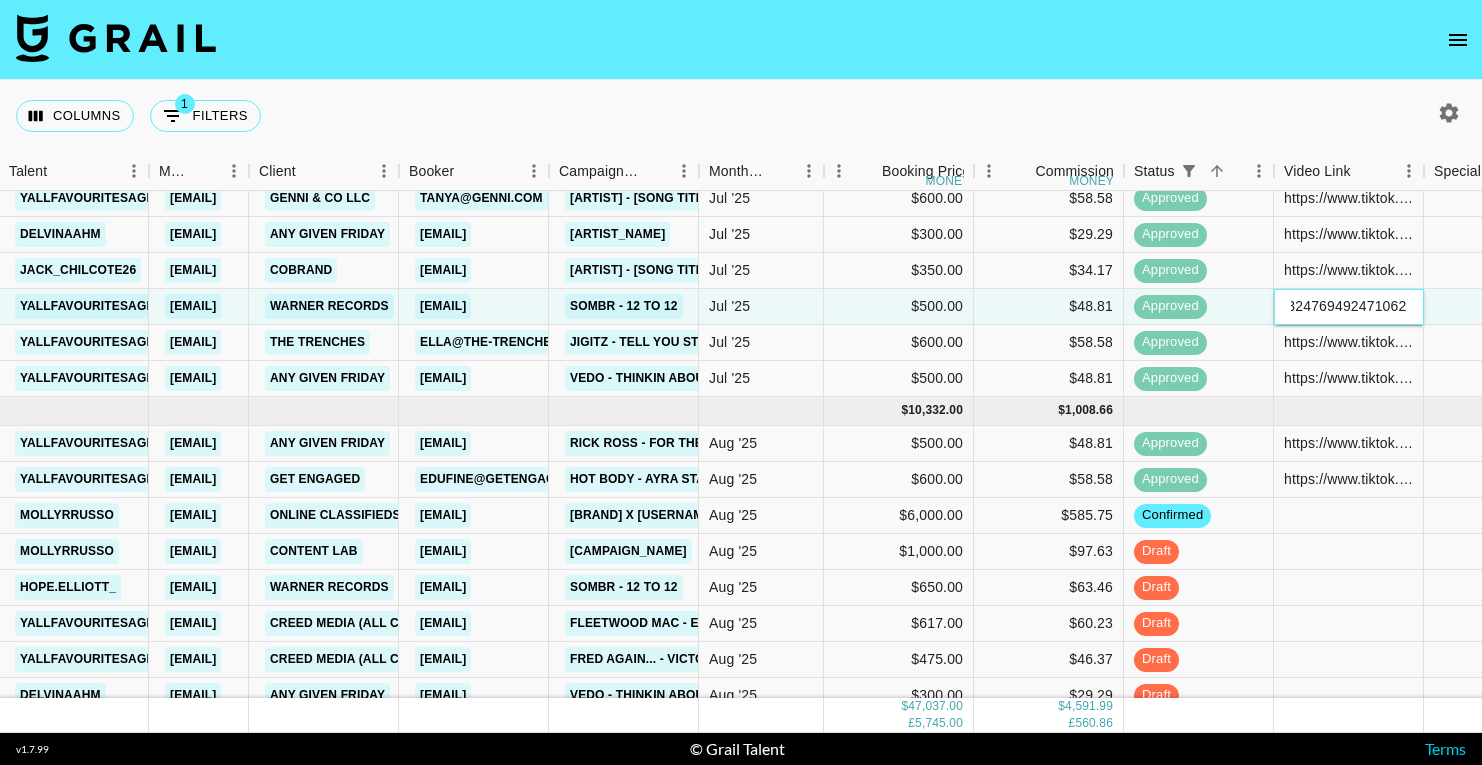 scroll, scrollTop: 0, scrollLeft: 0, axis: both 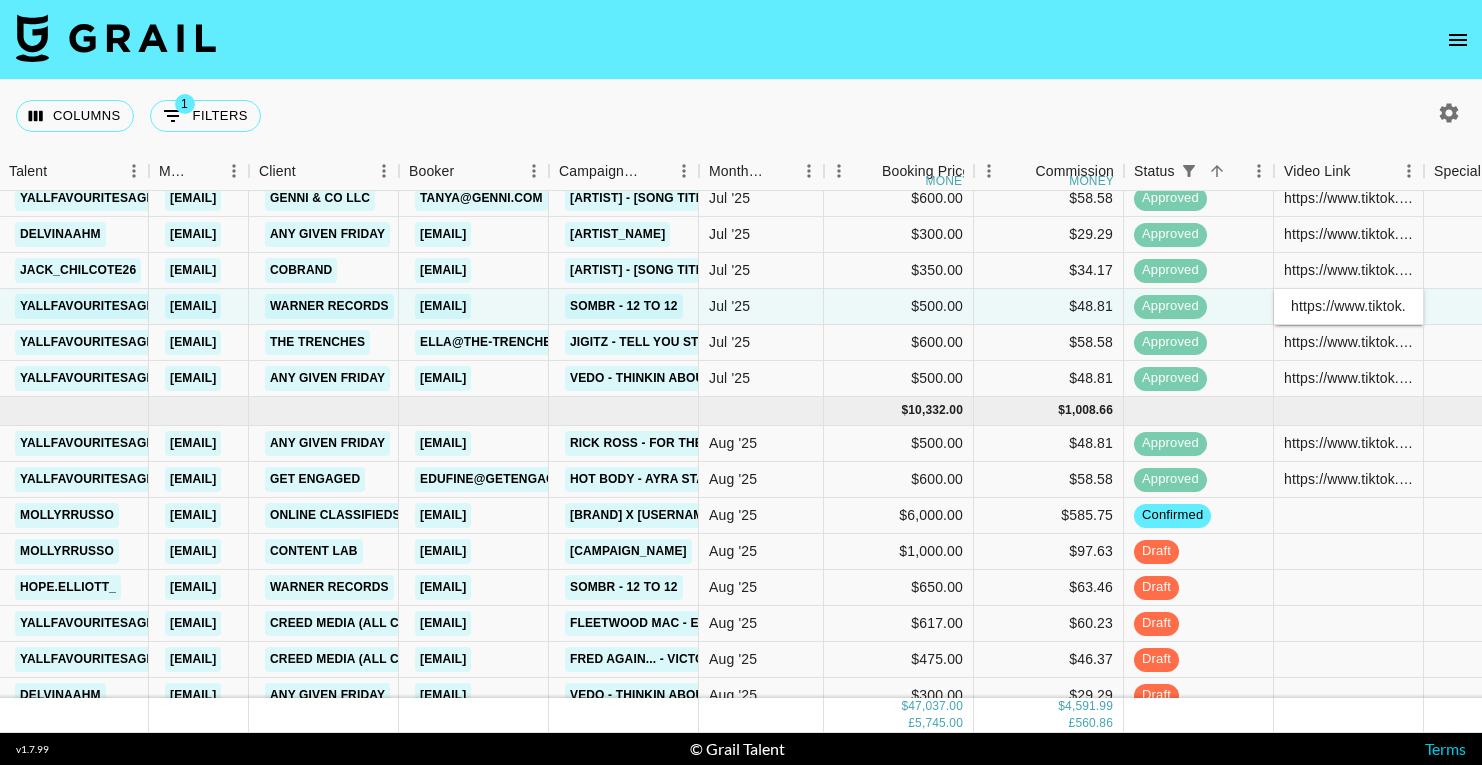 click at bounding box center (741, 40) 